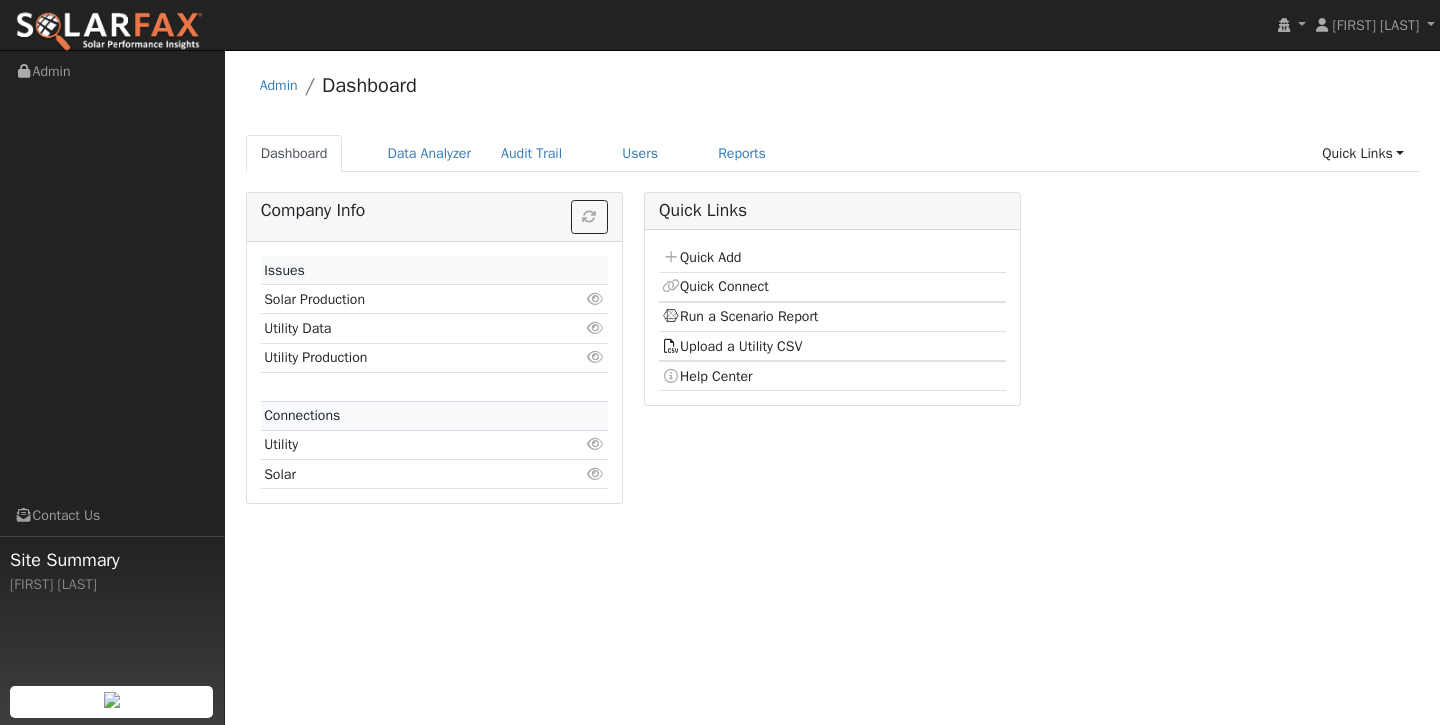 scroll, scrollTop: 0, scrollLeft: 0, axis: both 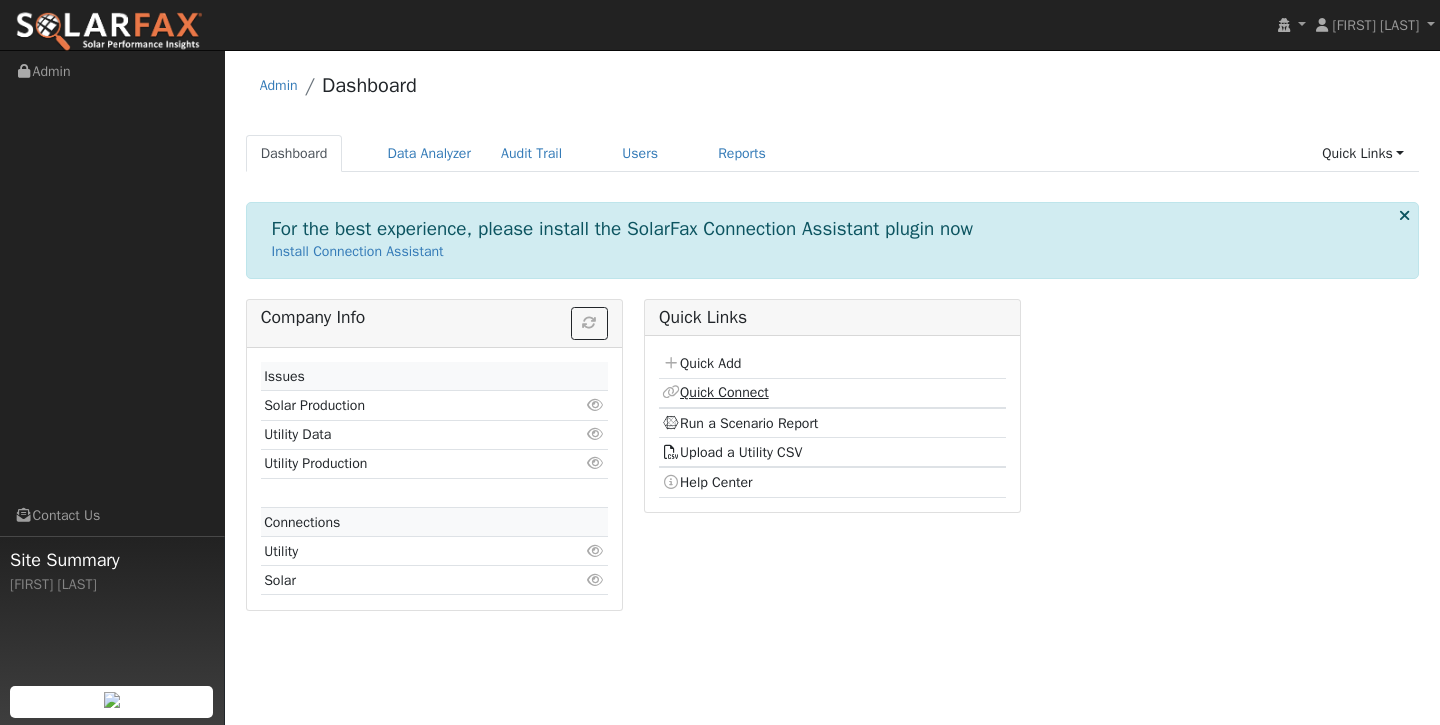click on "Quick Connect" at bounding box center [715, 392] 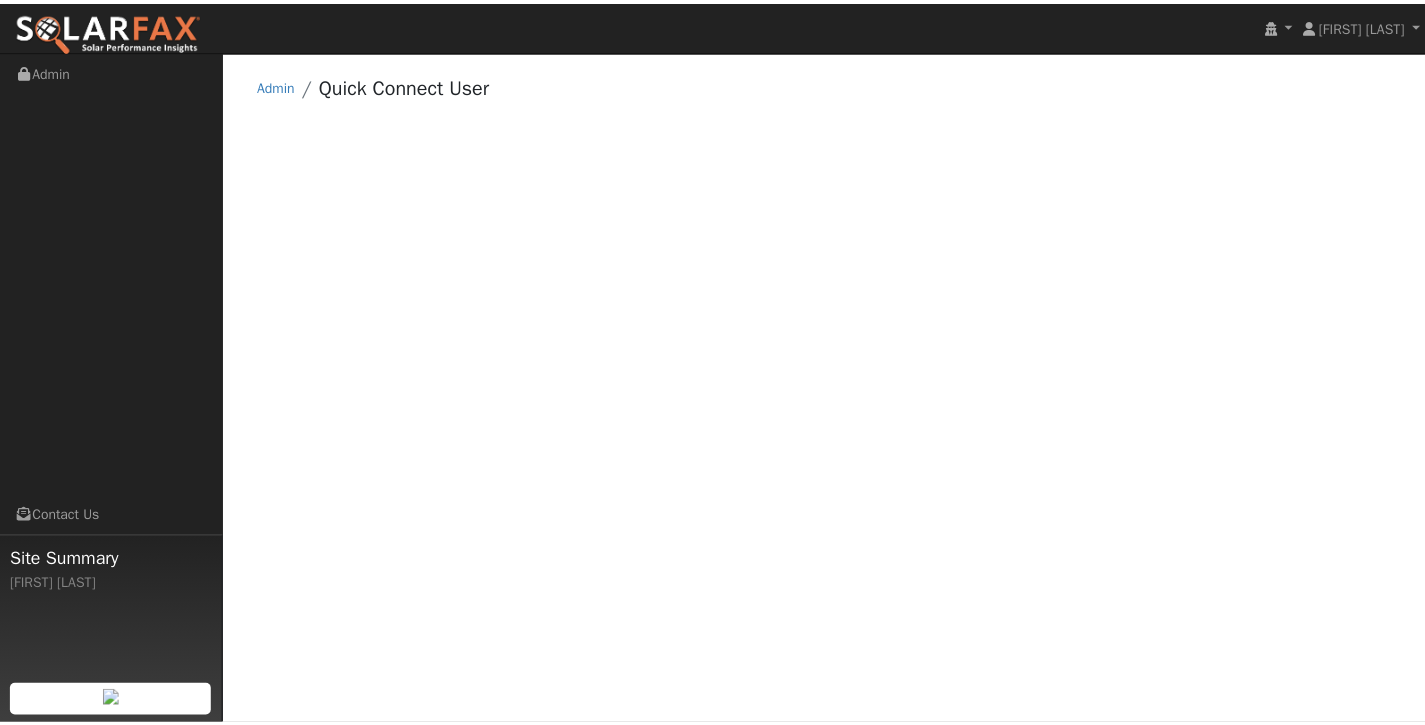 scroll, scrollTop: 0, scrollLeft: 0, axis: both 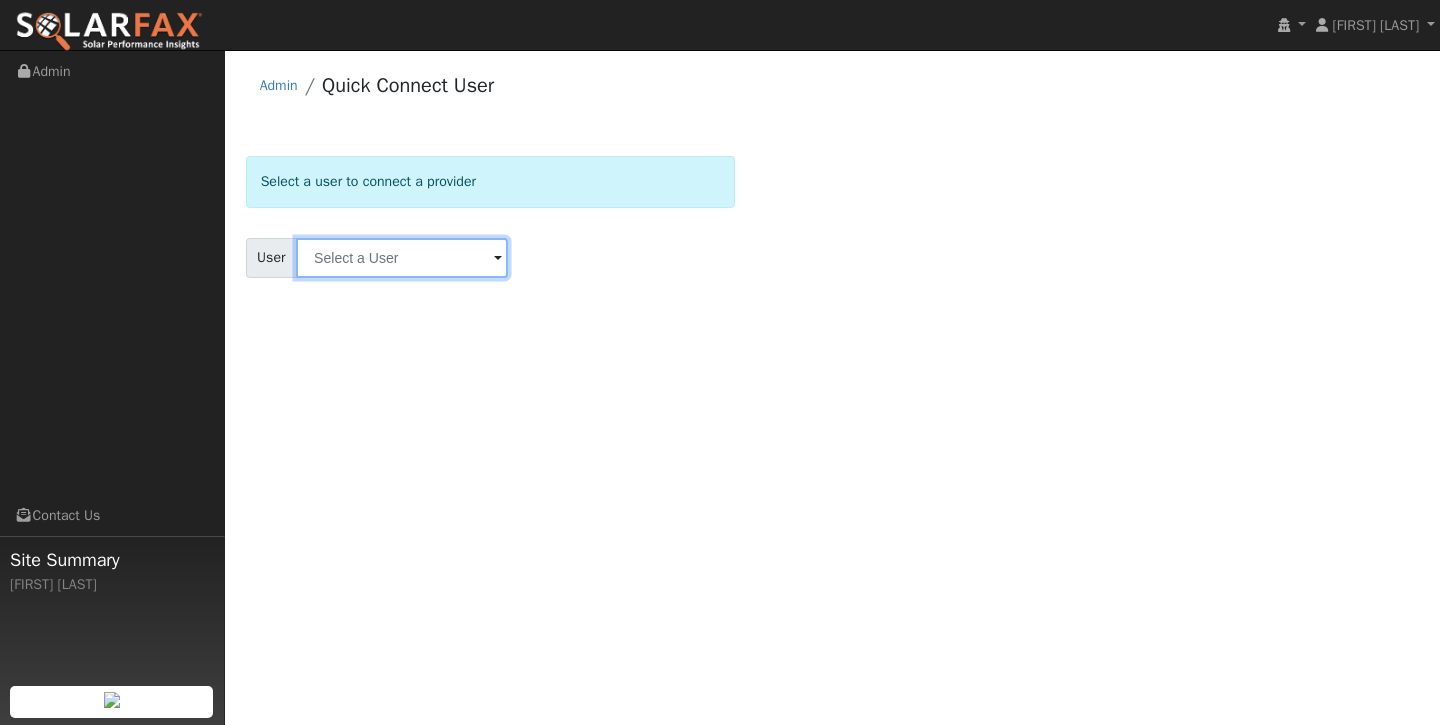 click at bounding box center [402, 258] 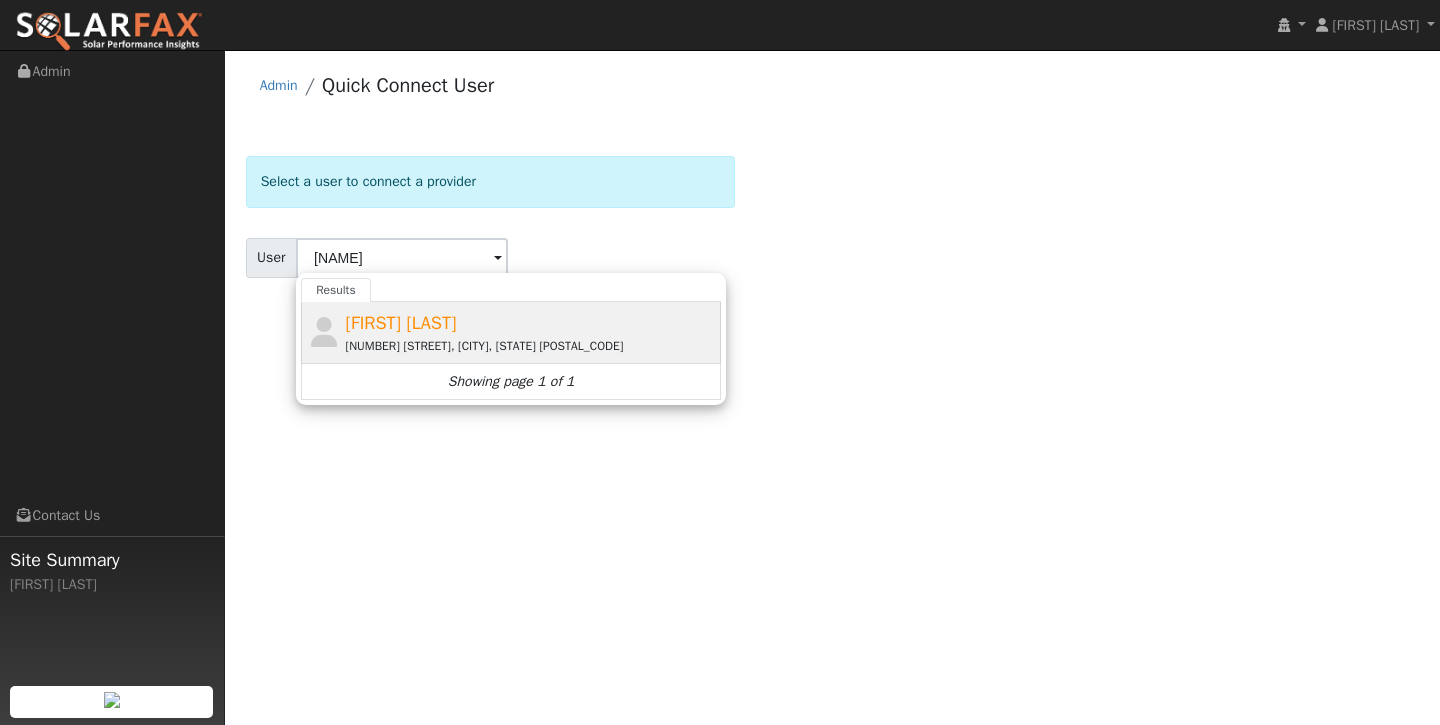 click on "Christian Valenti 17843 East Varene Court, Linden, CA 95236" at bounding box center [531, 332] 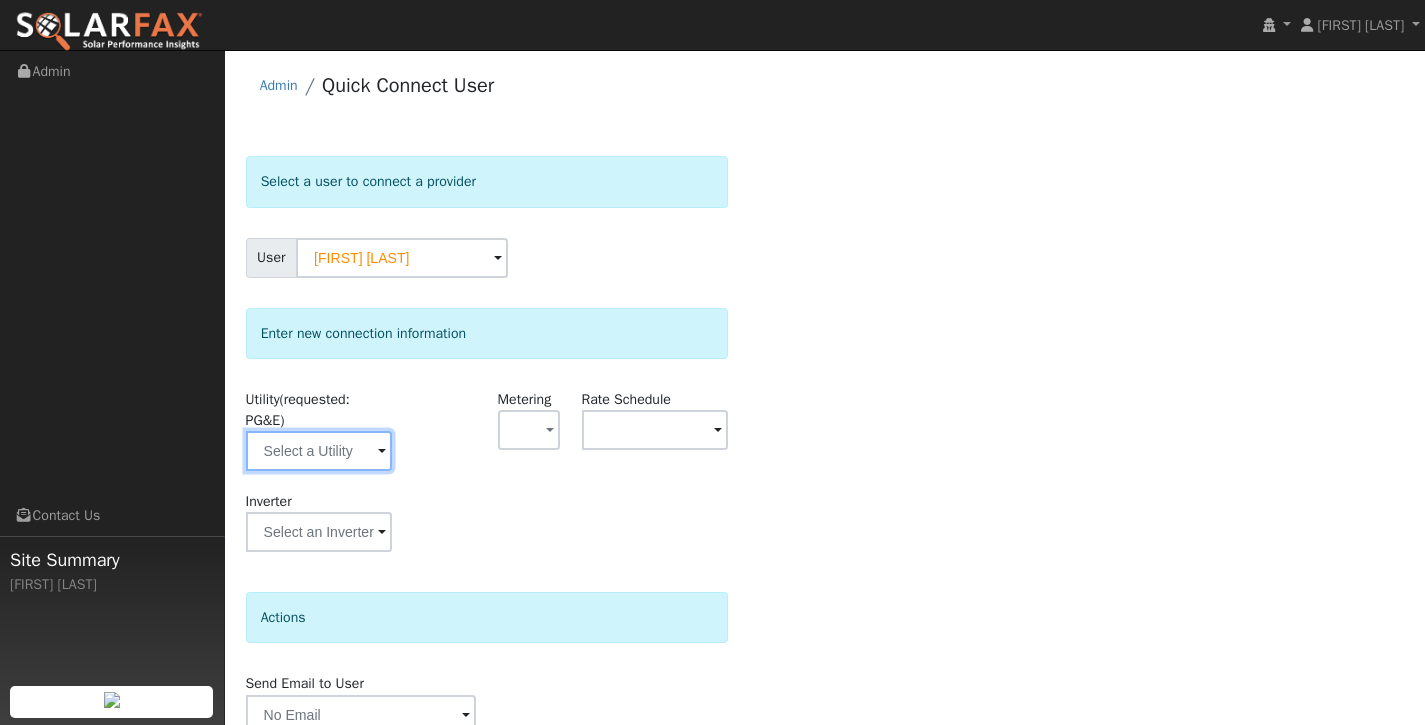 click at bounding box center [319, 451] 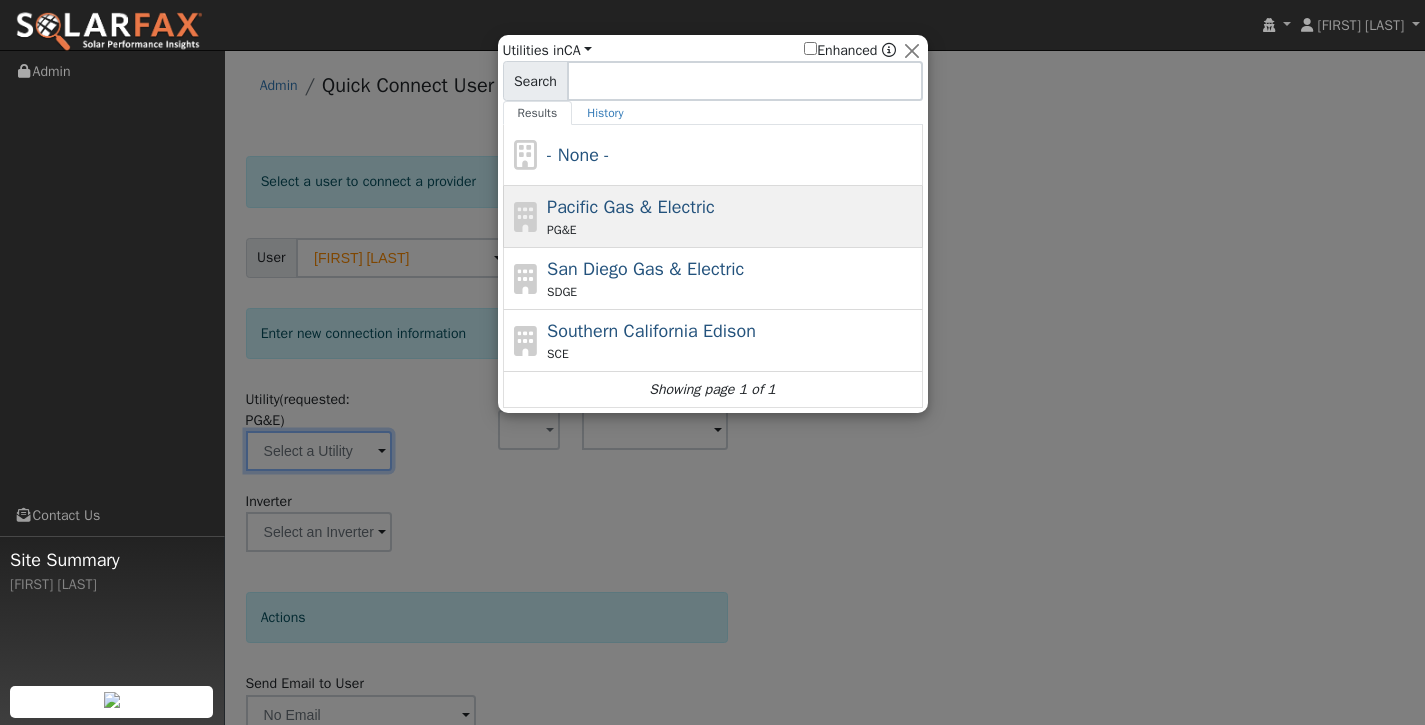 click on "PG&E" at bounding box center [562, 230] 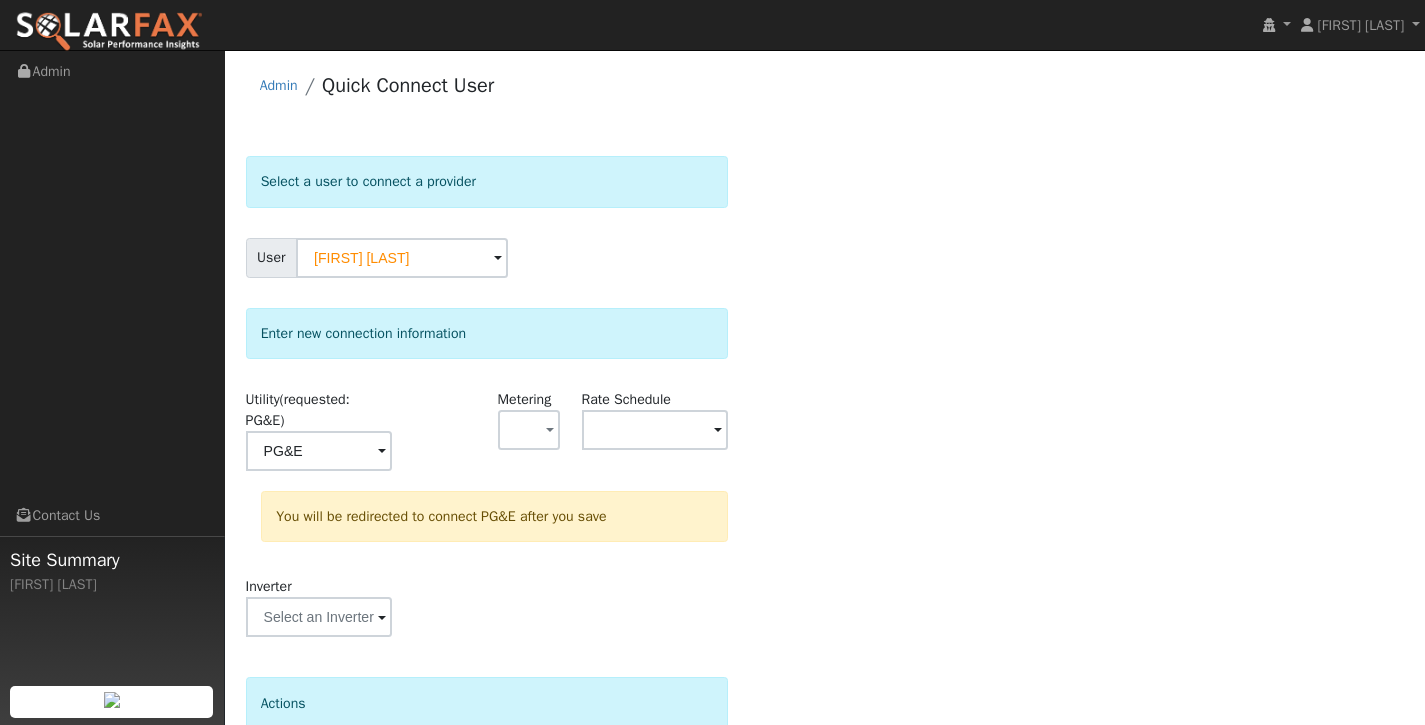 scroll, scrollTop: 178, scrollLeft: 0, axis: vertical 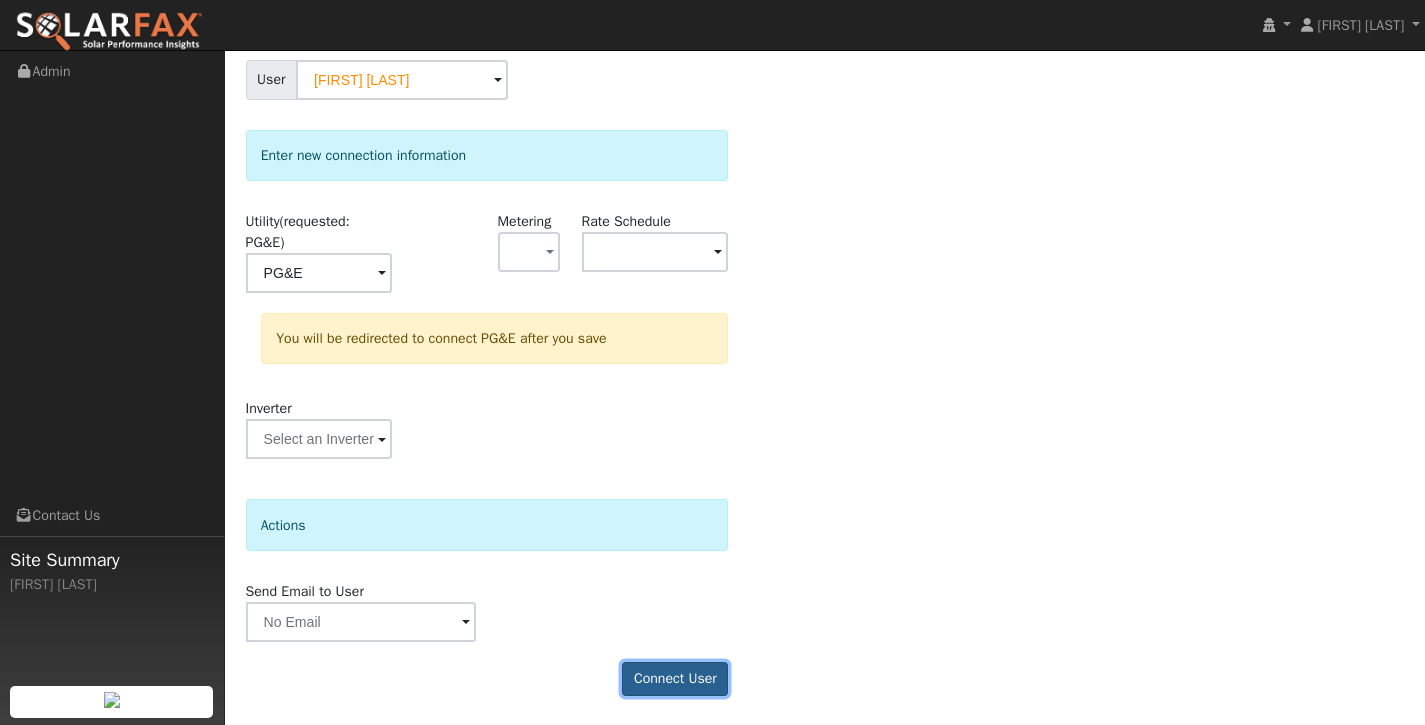 click on "Connect User" at bounding box center (675, 679) 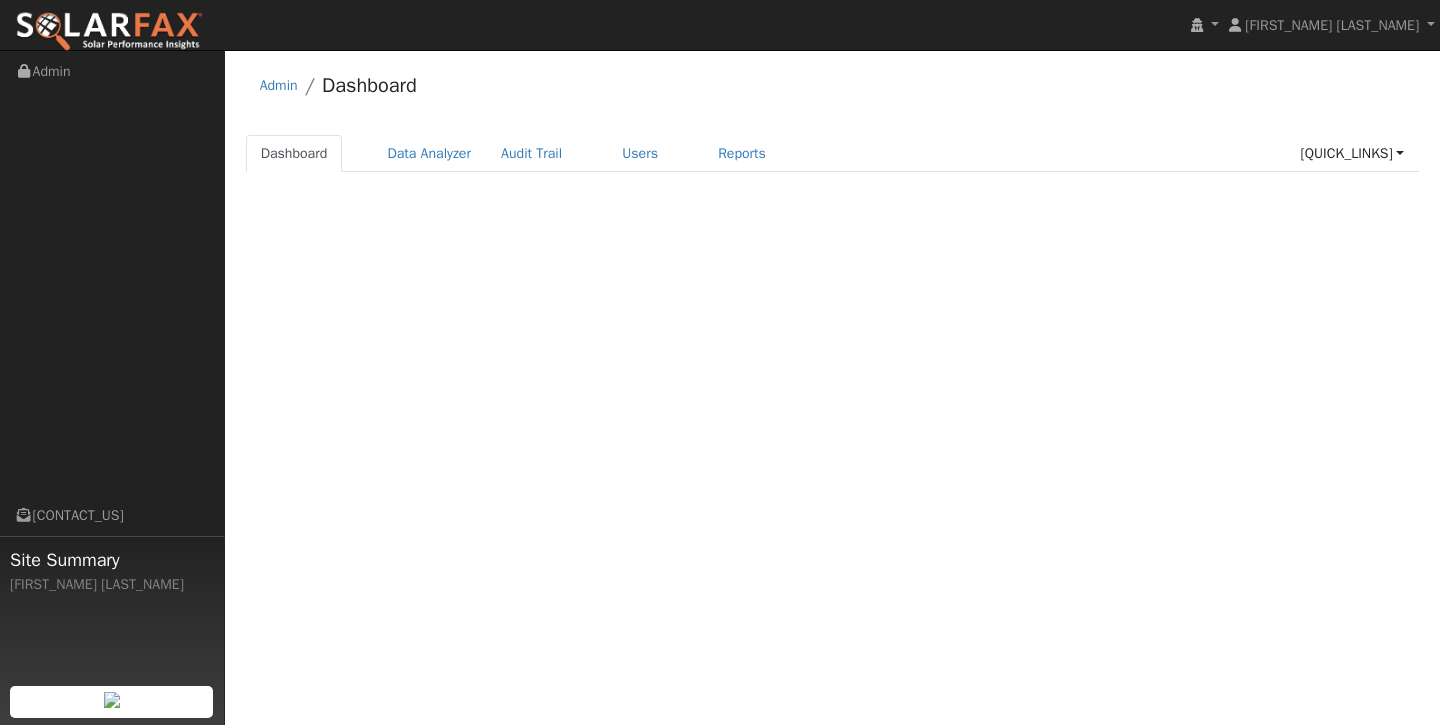 scroll, scrollTop: 0, scrollLeft: 0, axis: both 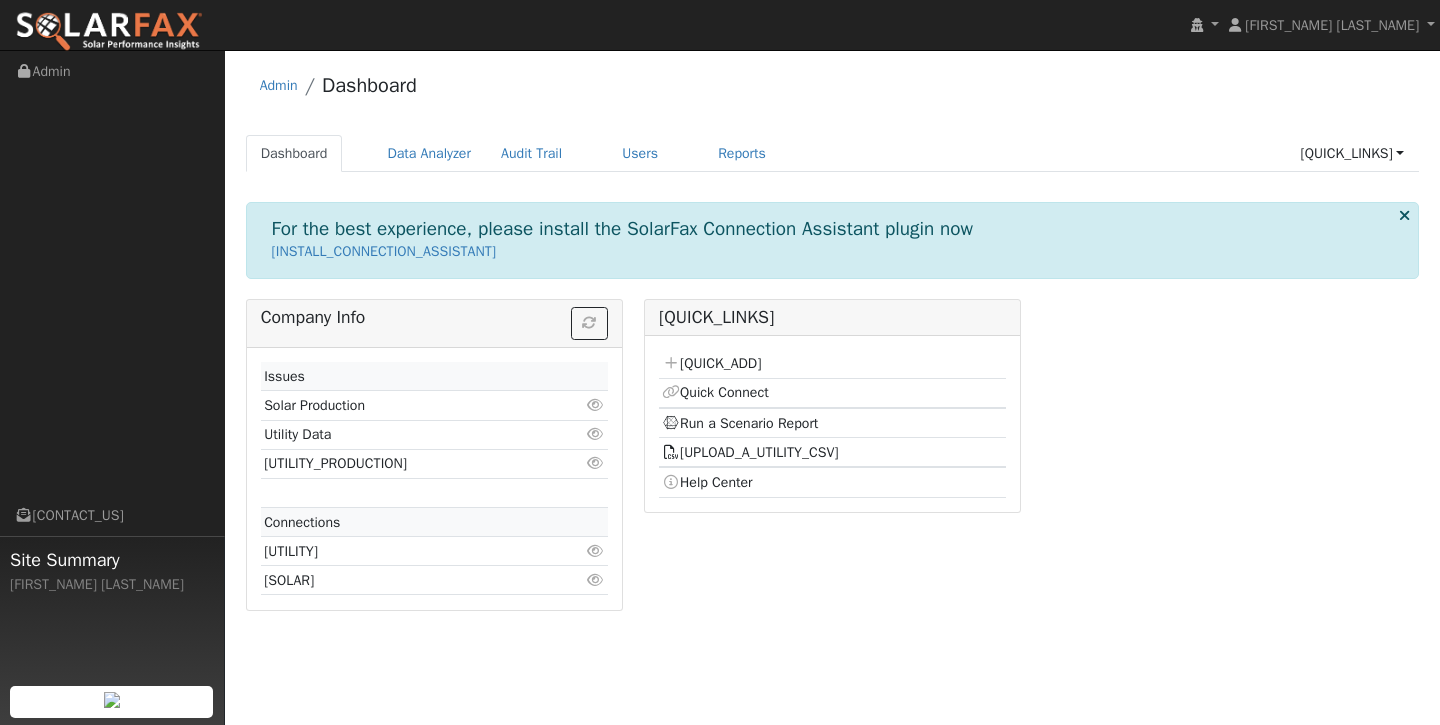 click on "Dashboard
Data Analyzer
Audit Trail
Users
Reports
Quick Links
Quick Add
Quick Connect
Run a Scenario Report
Upload a Utility CSV
Help Center
Go to
Dashboard
Data Analyzer
Audit Trail
Users
Reports
Quick Links
Quick Add
Quick Connect
Run a Scenario Report
Upload a Utility CSV" at bounding box center (833, 163) 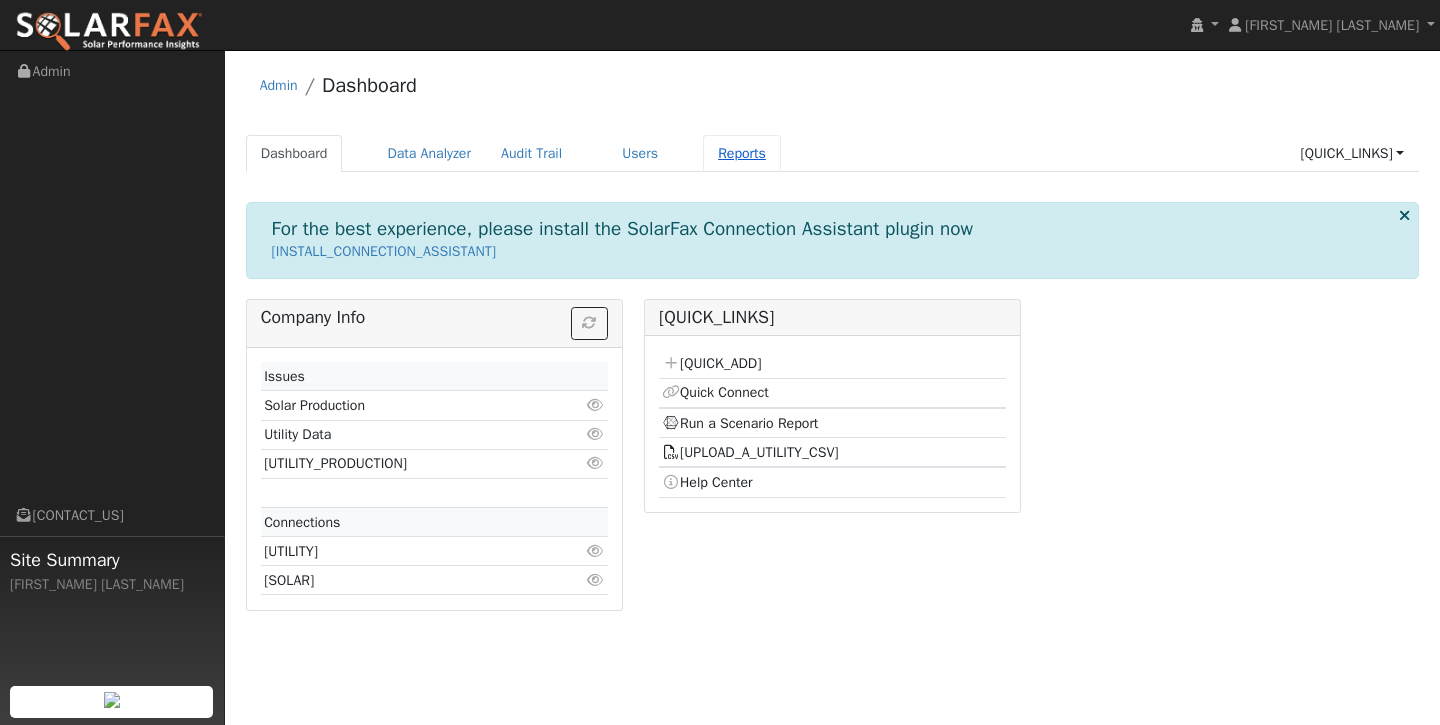 click on "Reports" at bounding box center (742, 153) 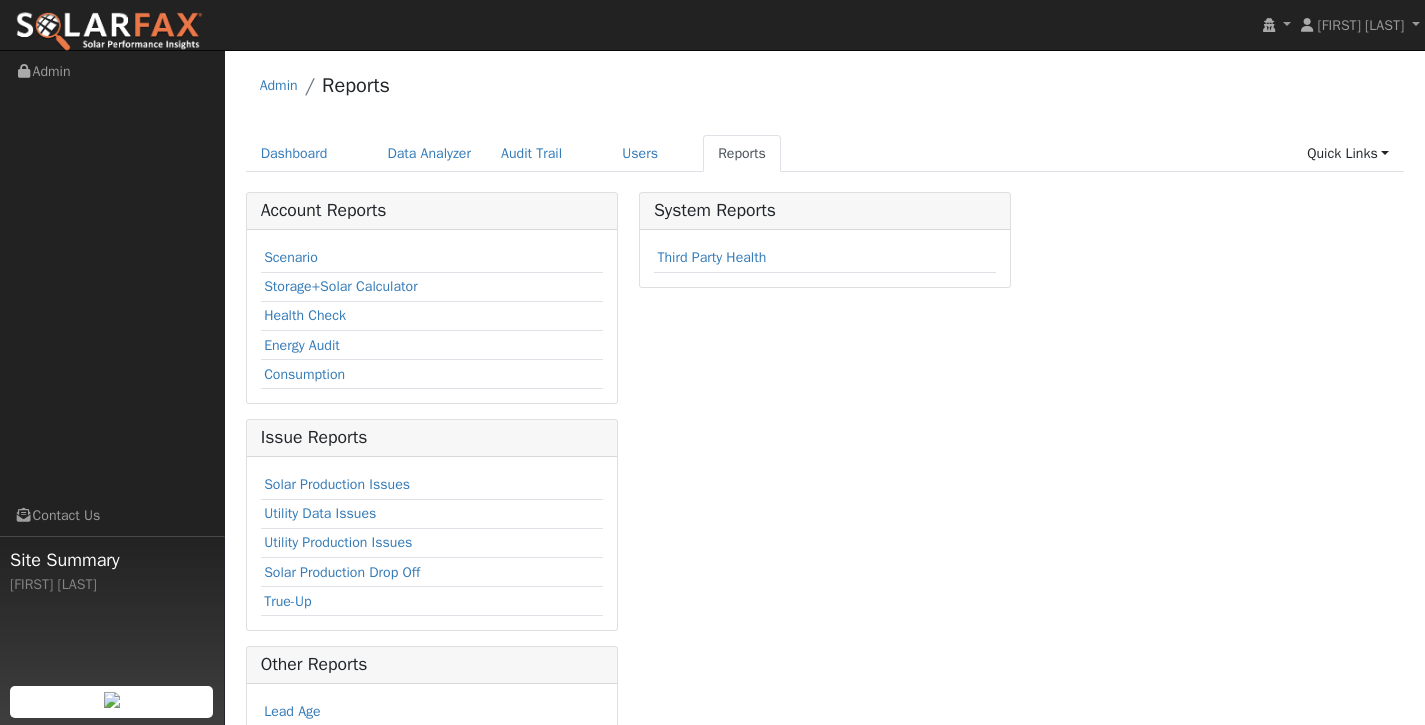 scroll, scrollTop: 0, scrollLeft: 0, axis: both 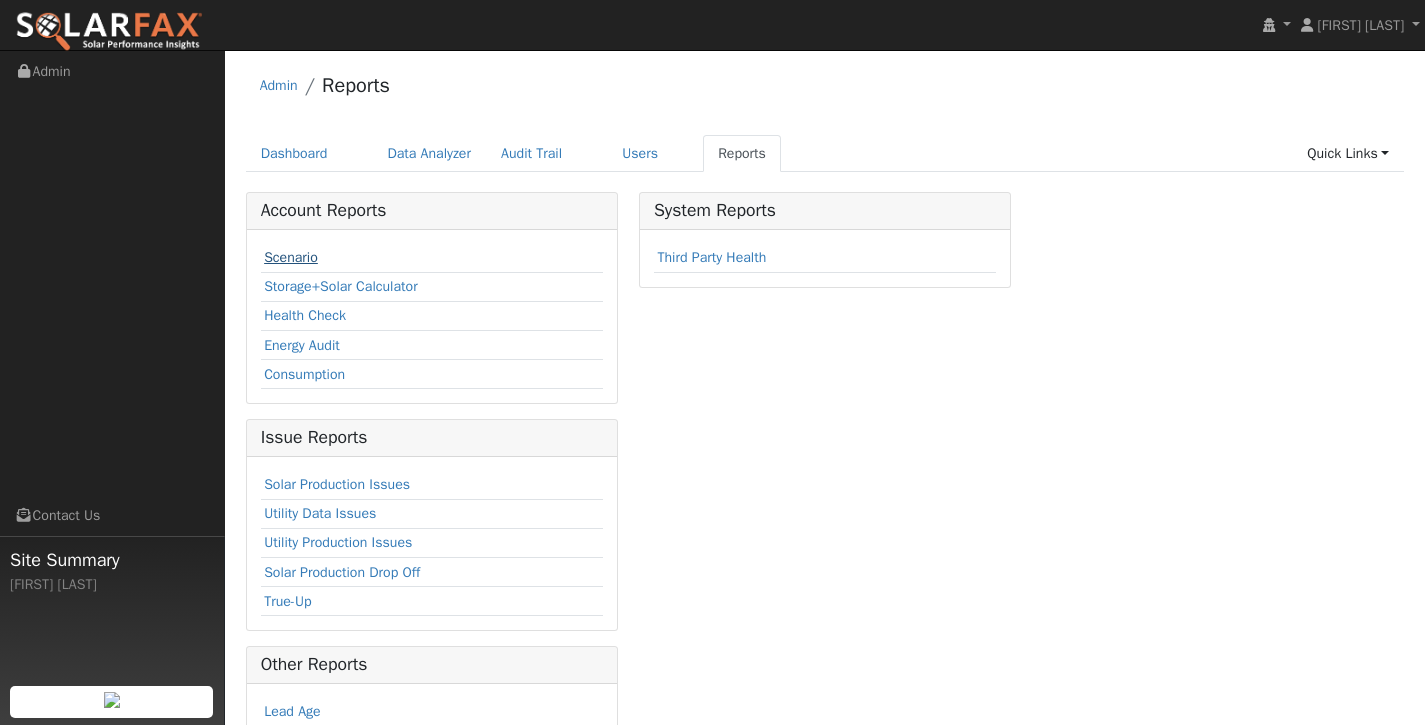 click on "Scenario" at bounding box center (291, 257) 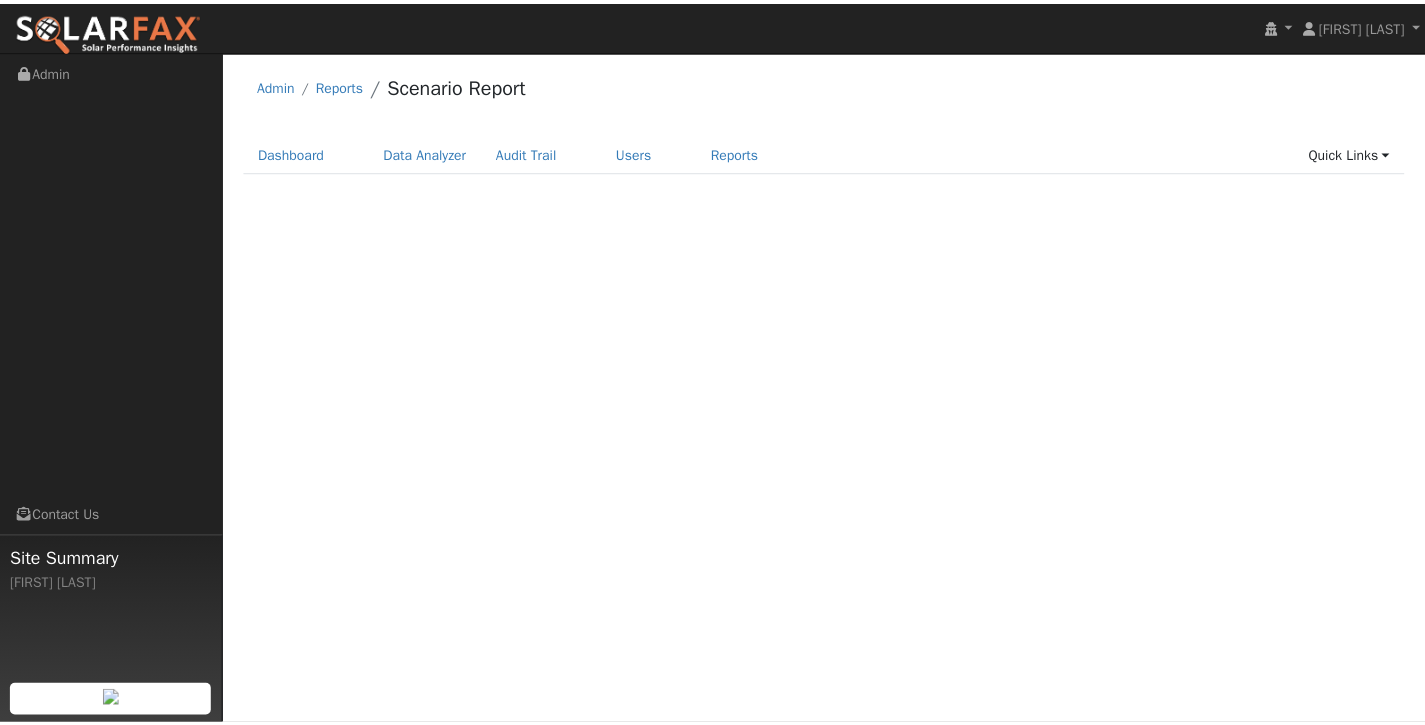 scroll, scrollTop: 0, scrollLeft: 0, axis: both 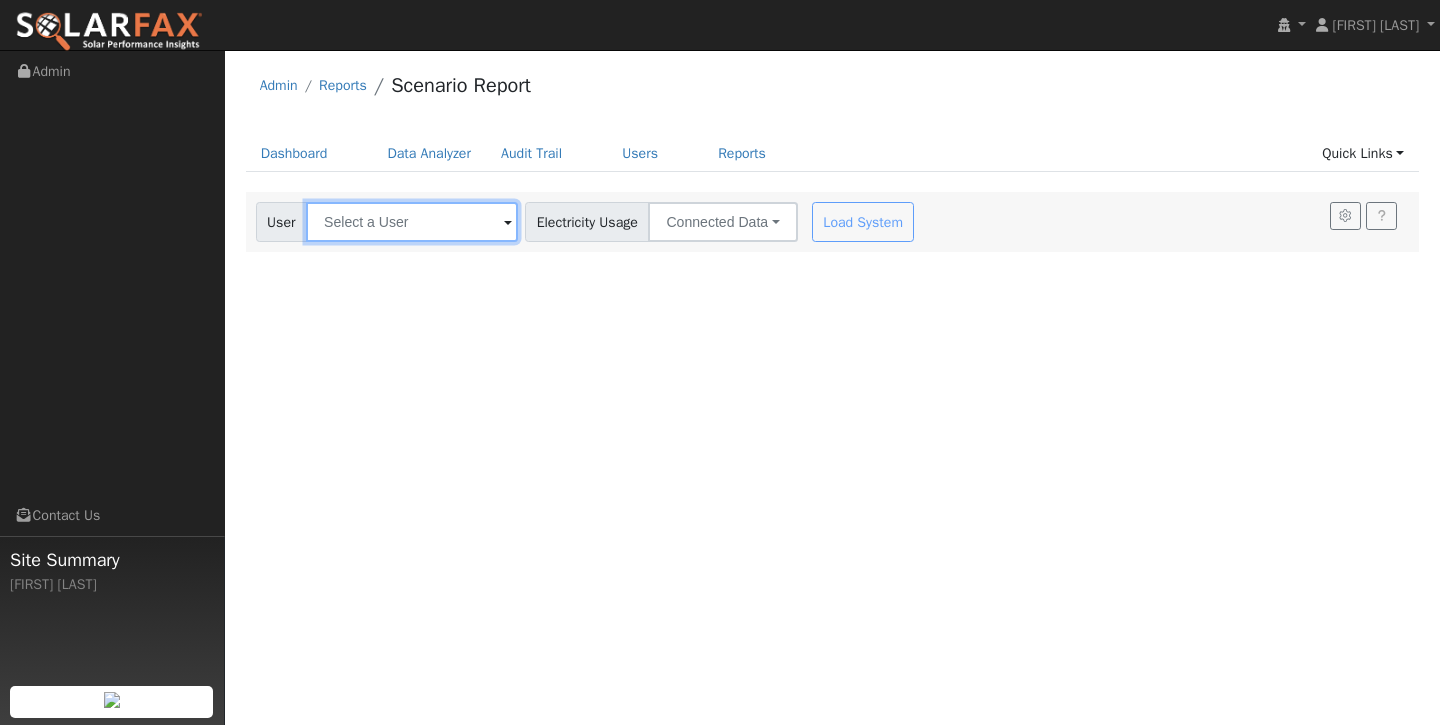 click at bounding box center (412, 222) 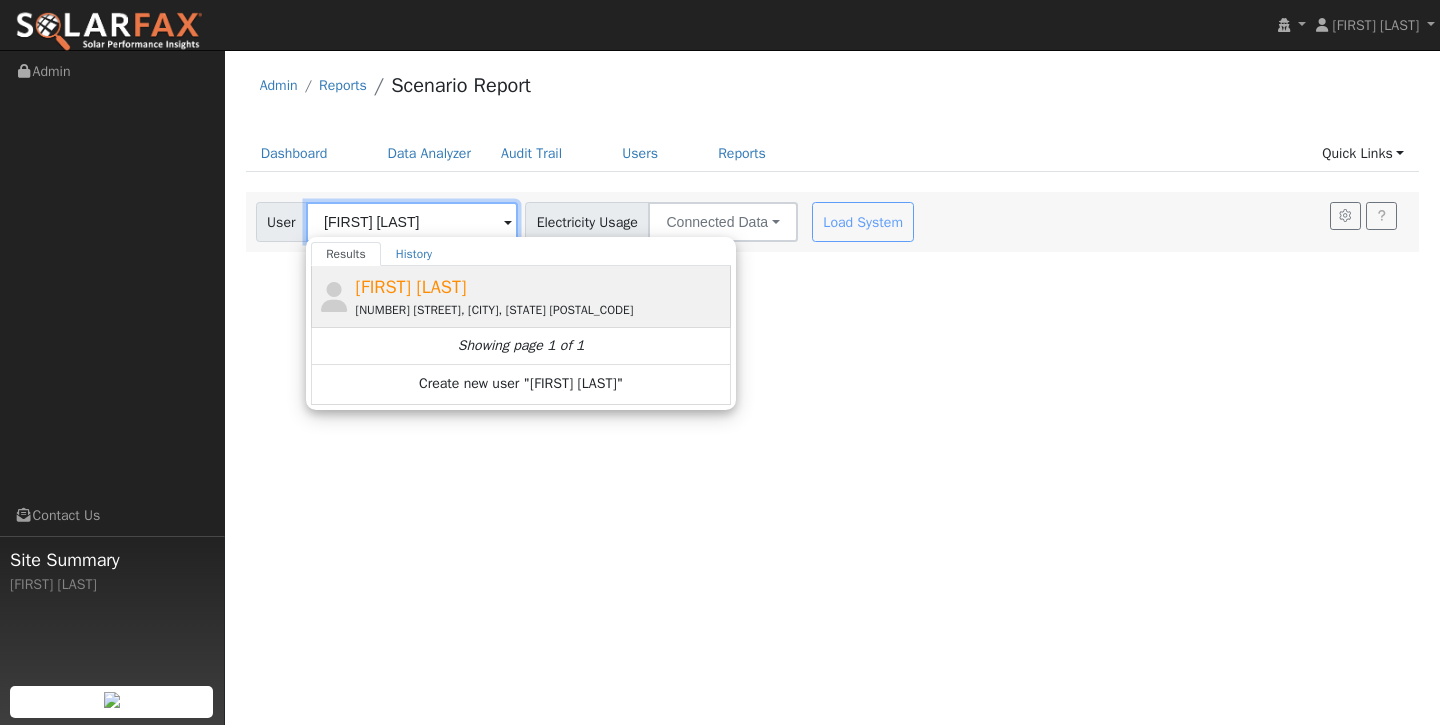 type on "[FIRST] [LAST]" 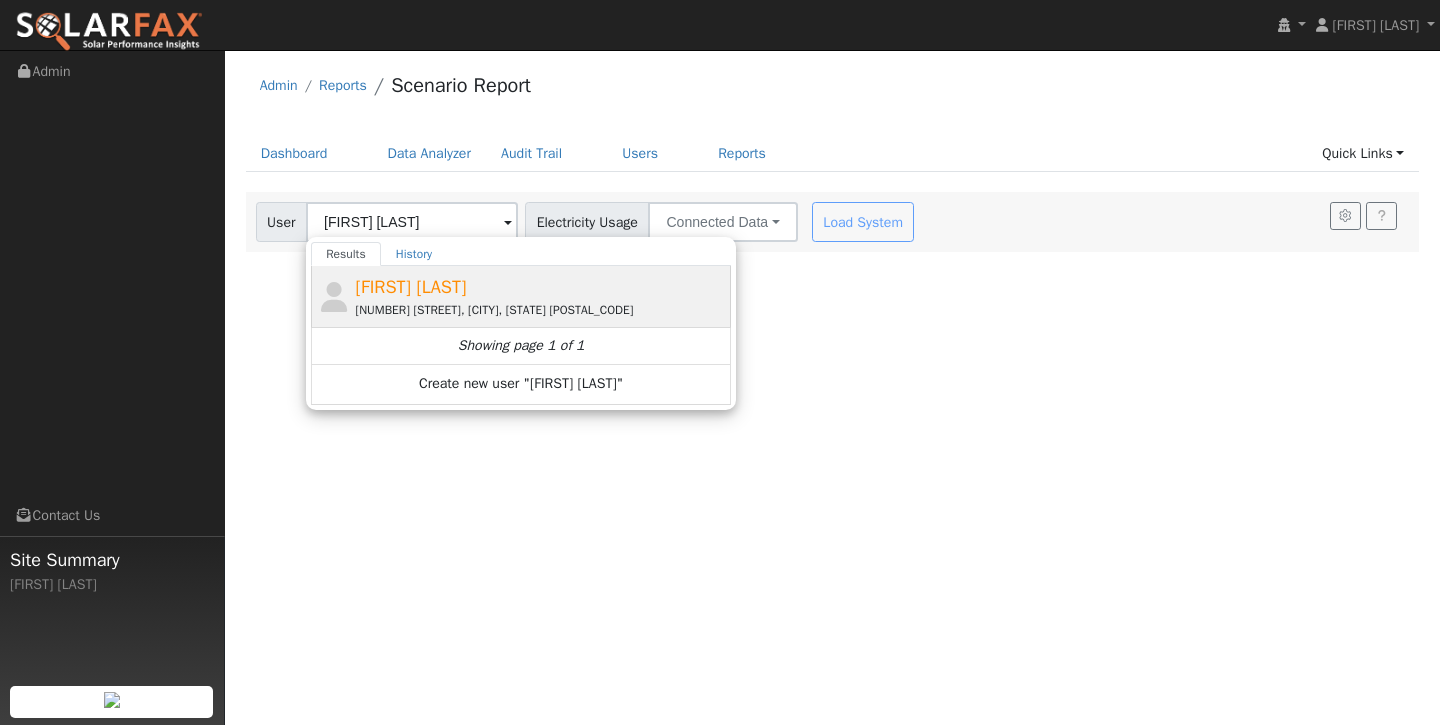 click on "[FIRST] [LAST] [NUMBER] [STREET], [CITY], [STATE] [POSTAL_CODE]" at bounding box center (541, 296) 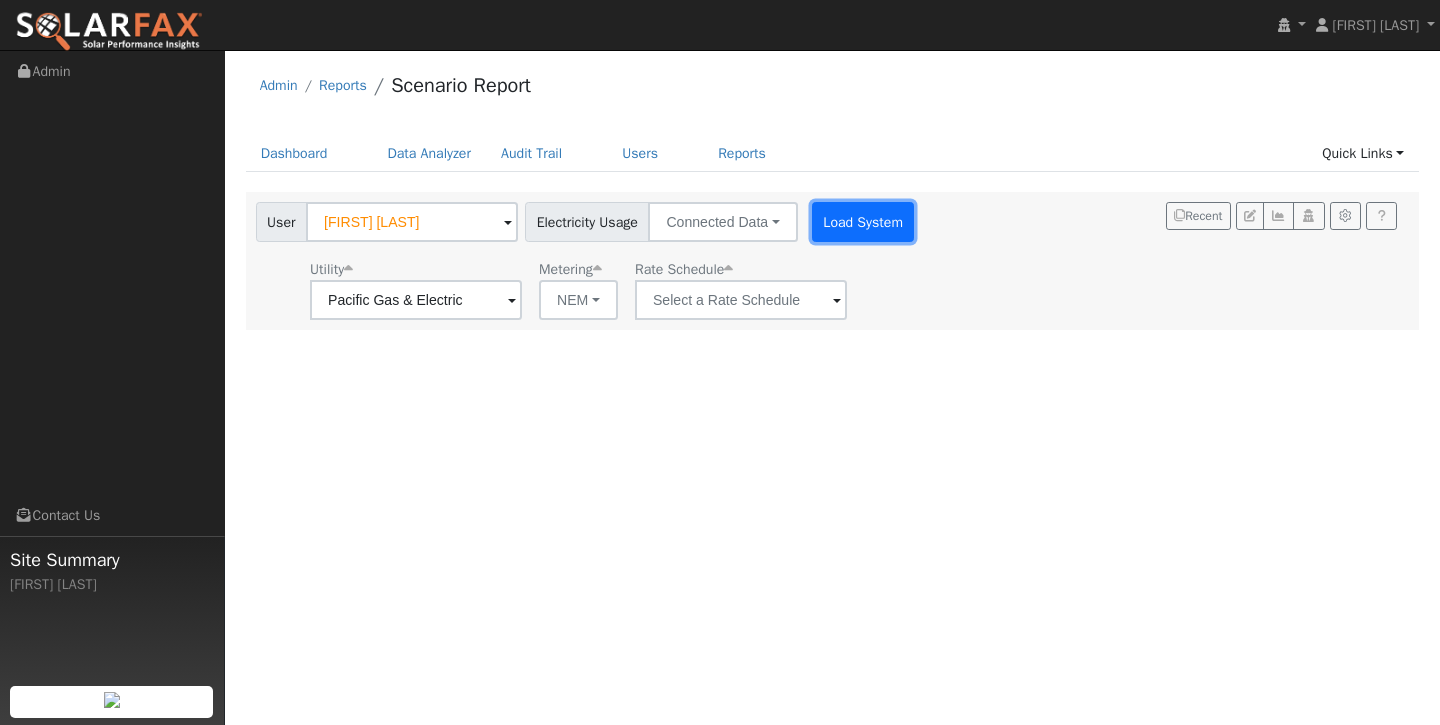 click on "Load System" at bounding box center [863, 222] 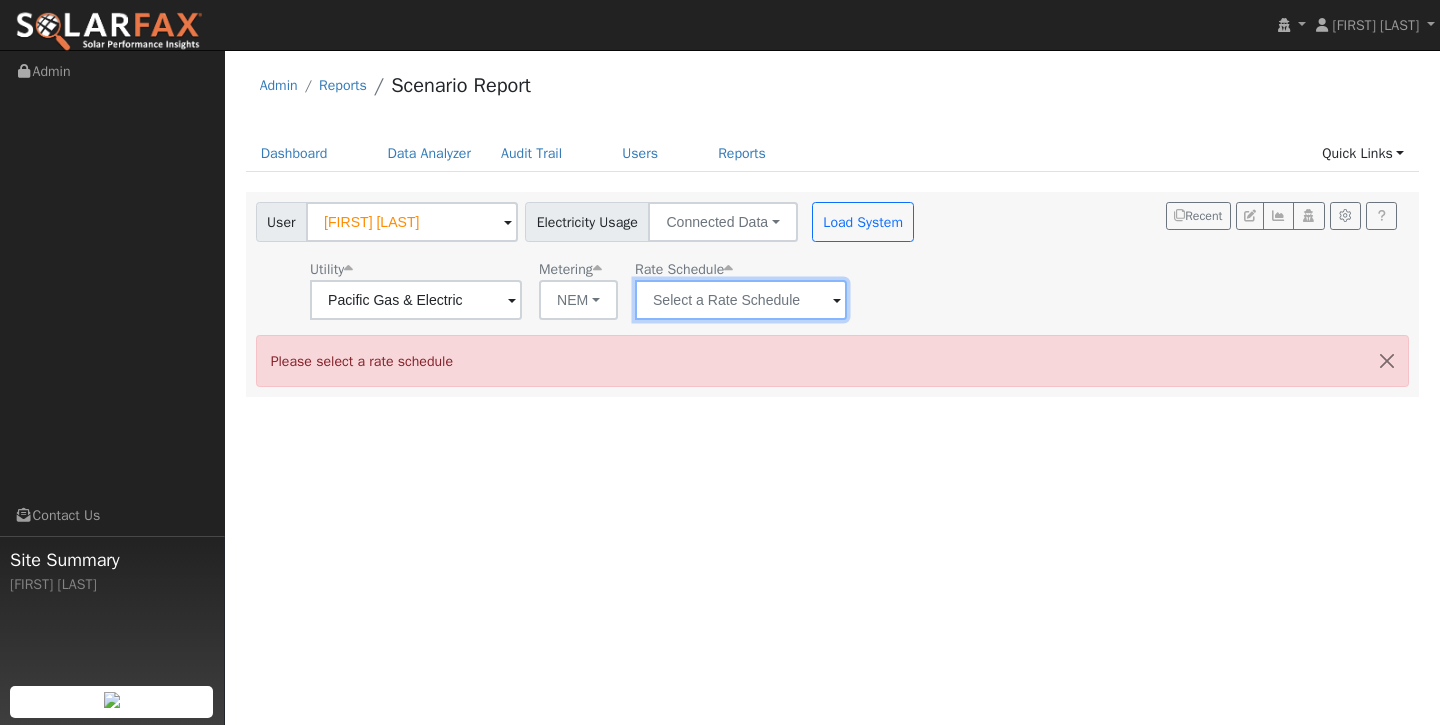 click at bounding box center (416, 300) 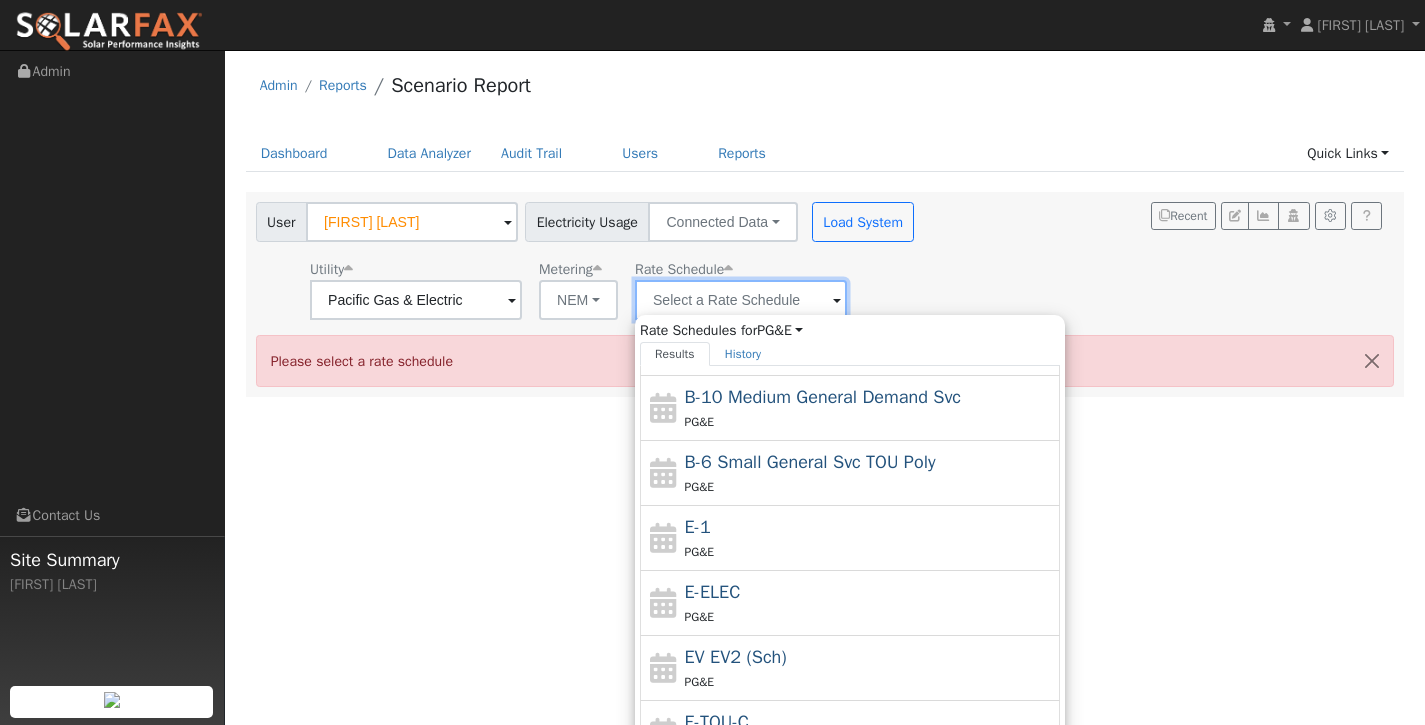 scroll, scrollTop: 219, scrollLeft: 0, axis: vertical 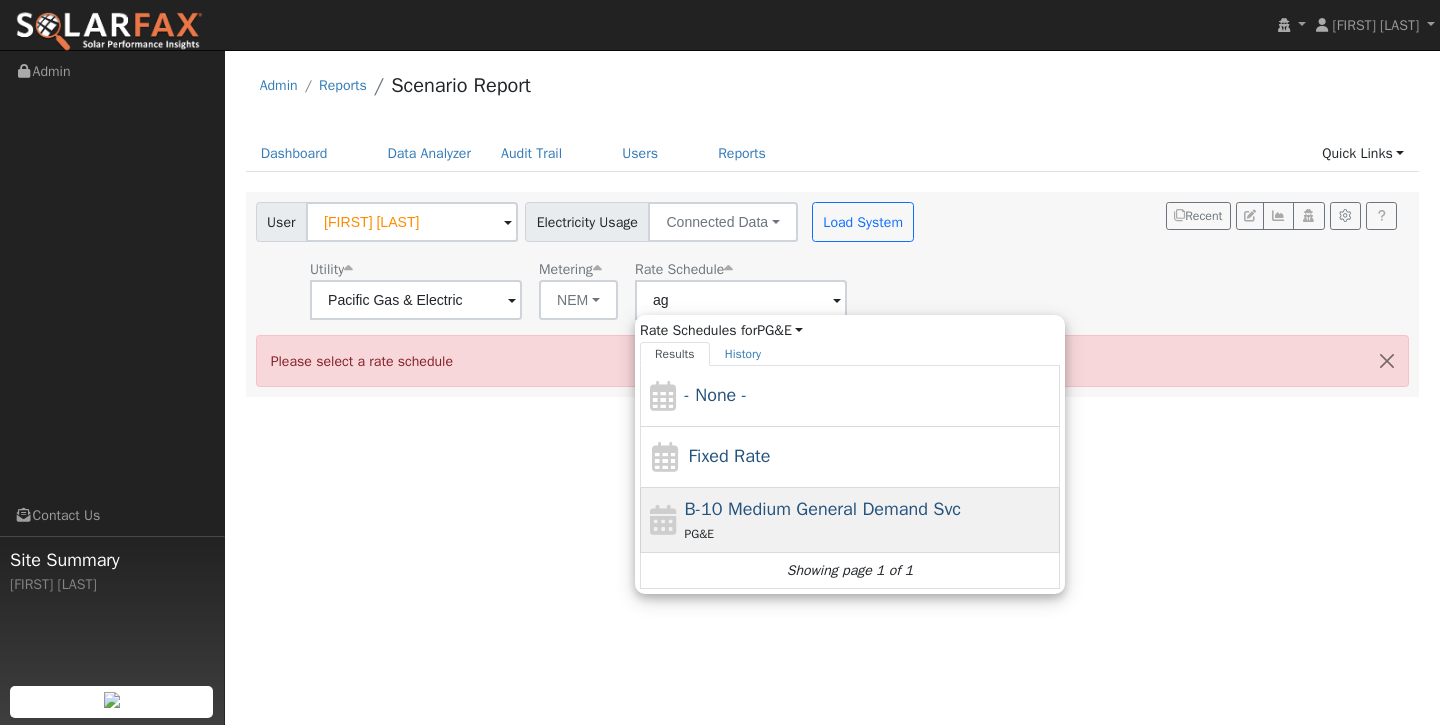 click on "B-10 Medium General Demand Svc" at bounding box center (823, 509) 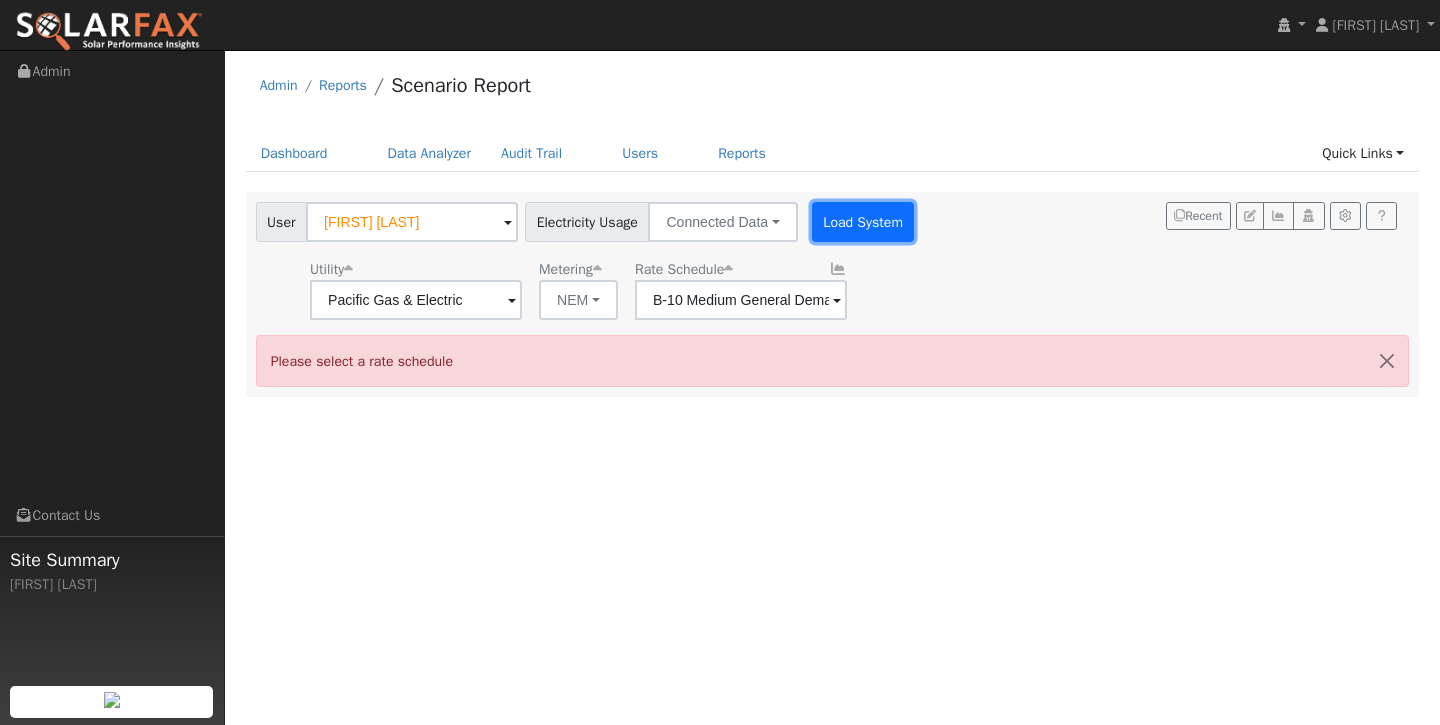 click on "Load System" at bounding box center (863, 222) 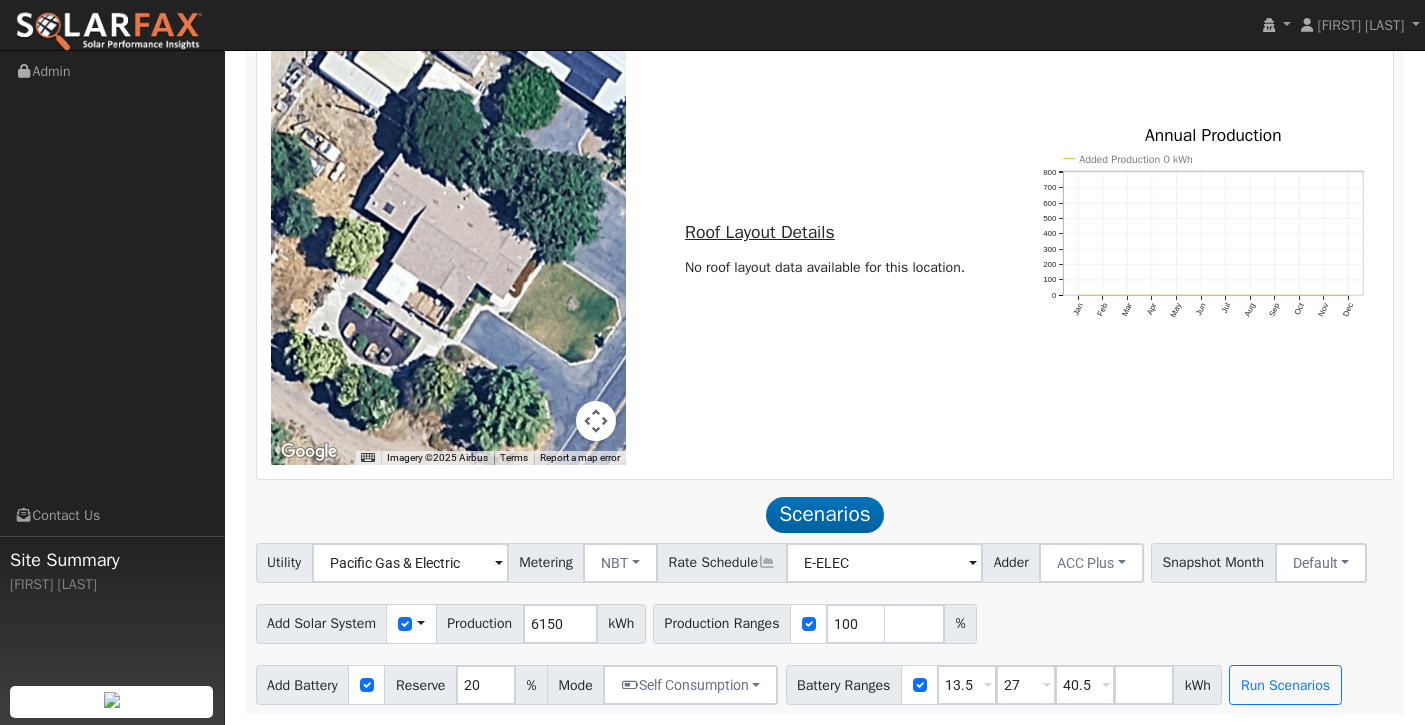 scroll, scrollTop: 907, scrollLeft: 0, axis: vertical 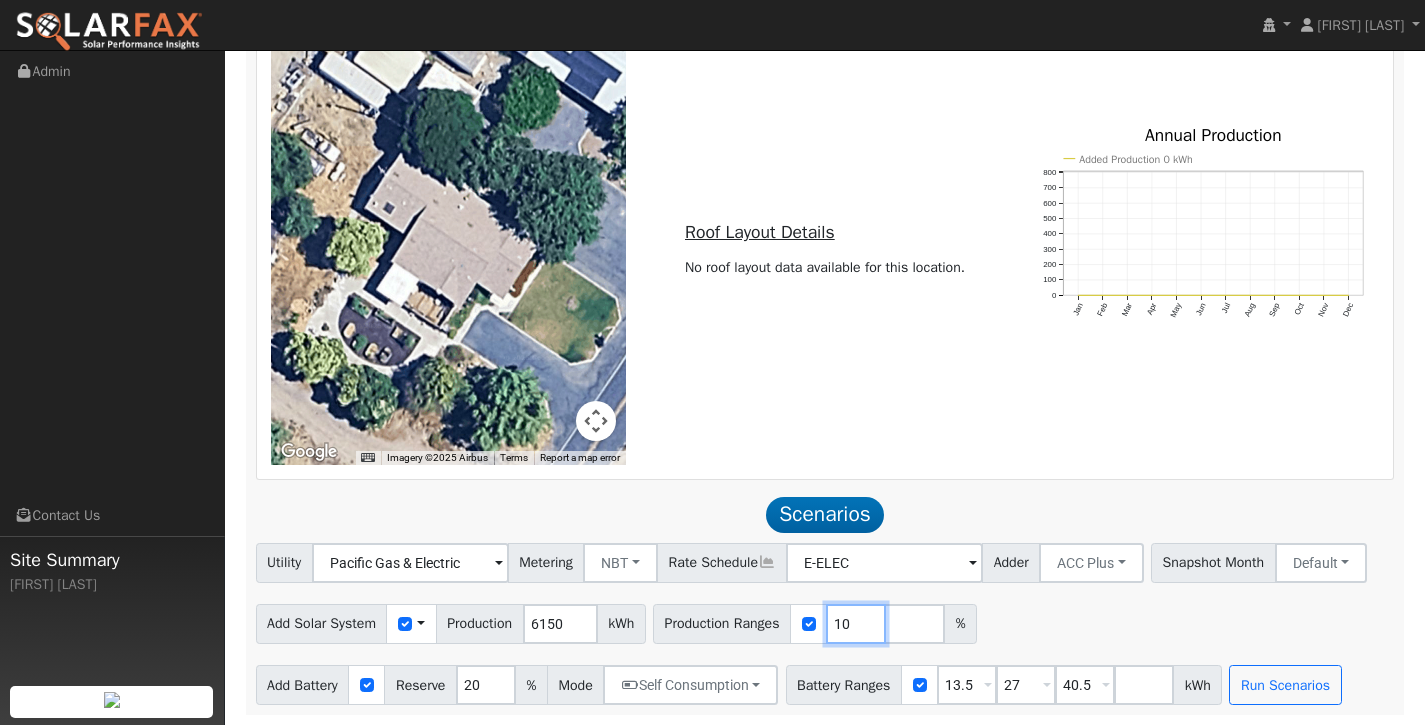 type on "1" 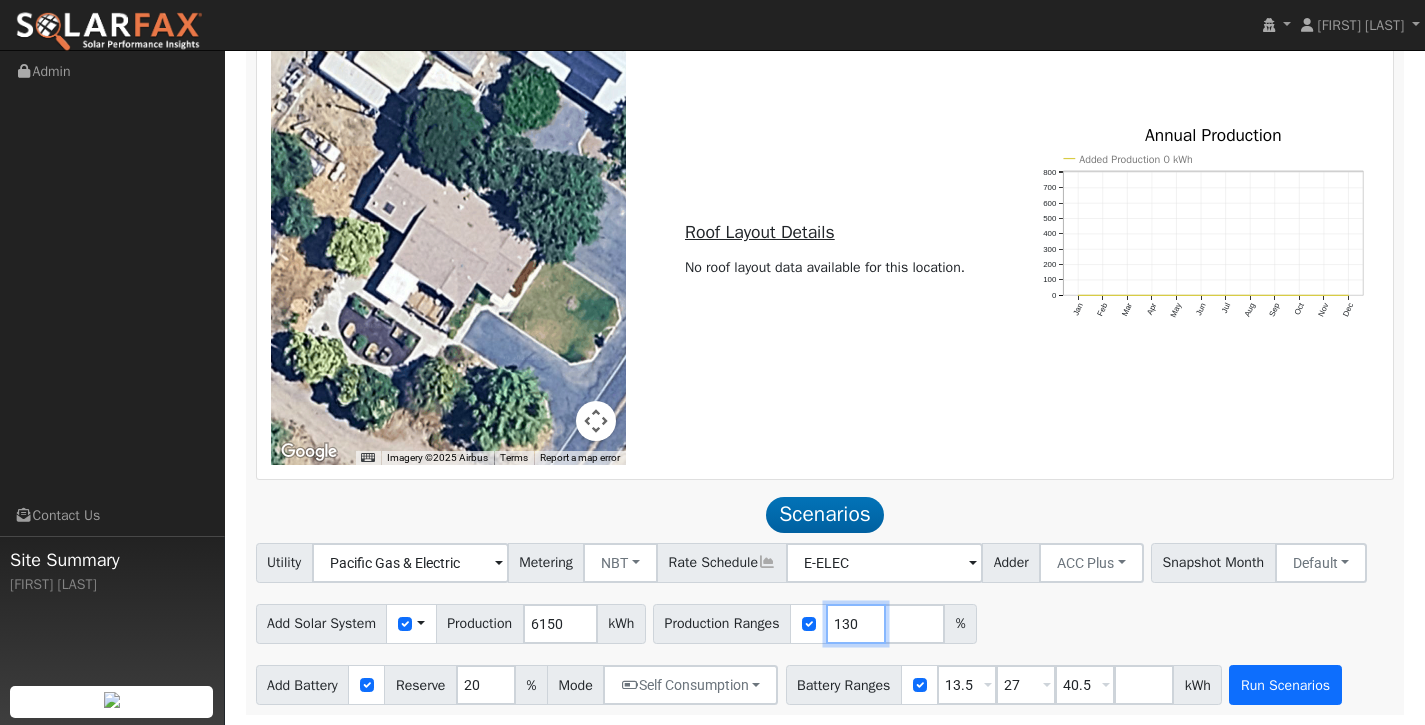 type on "130" 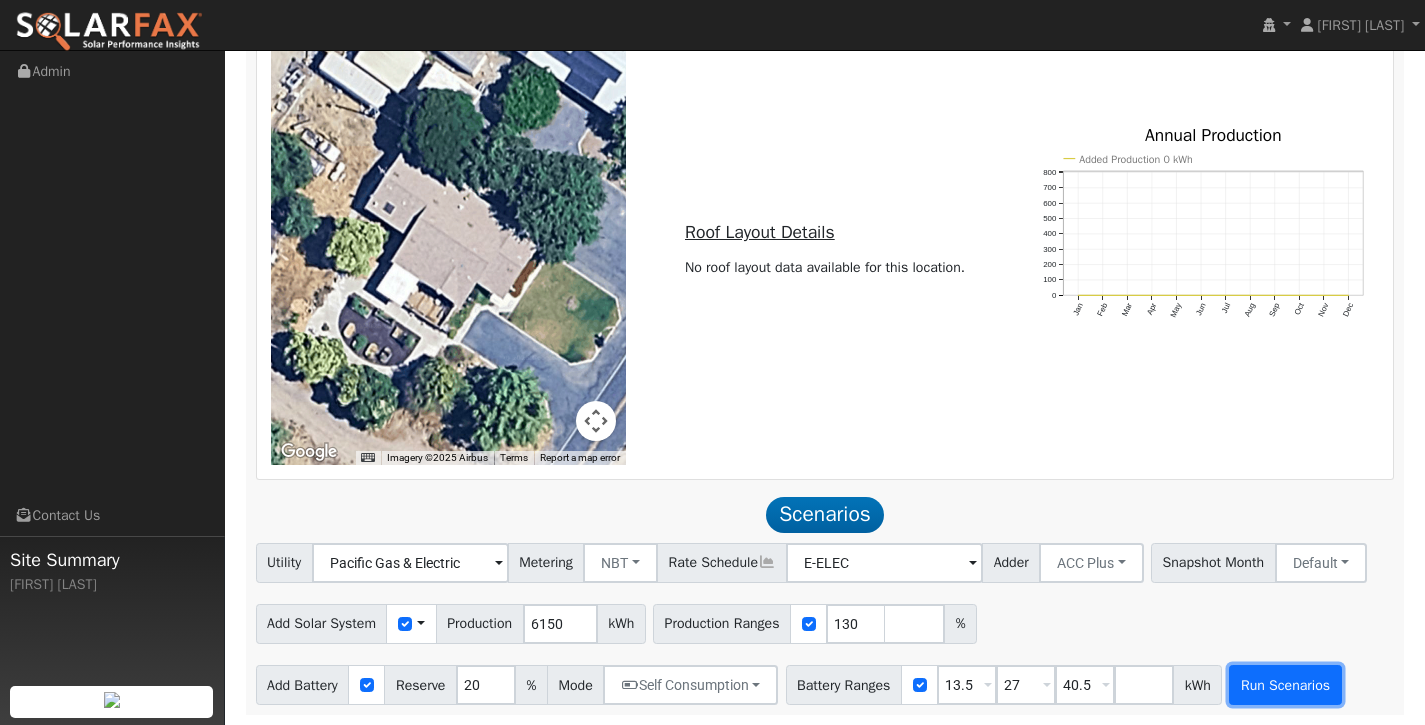 click on "Run Scenarios" at bounding box center [1285, 685] 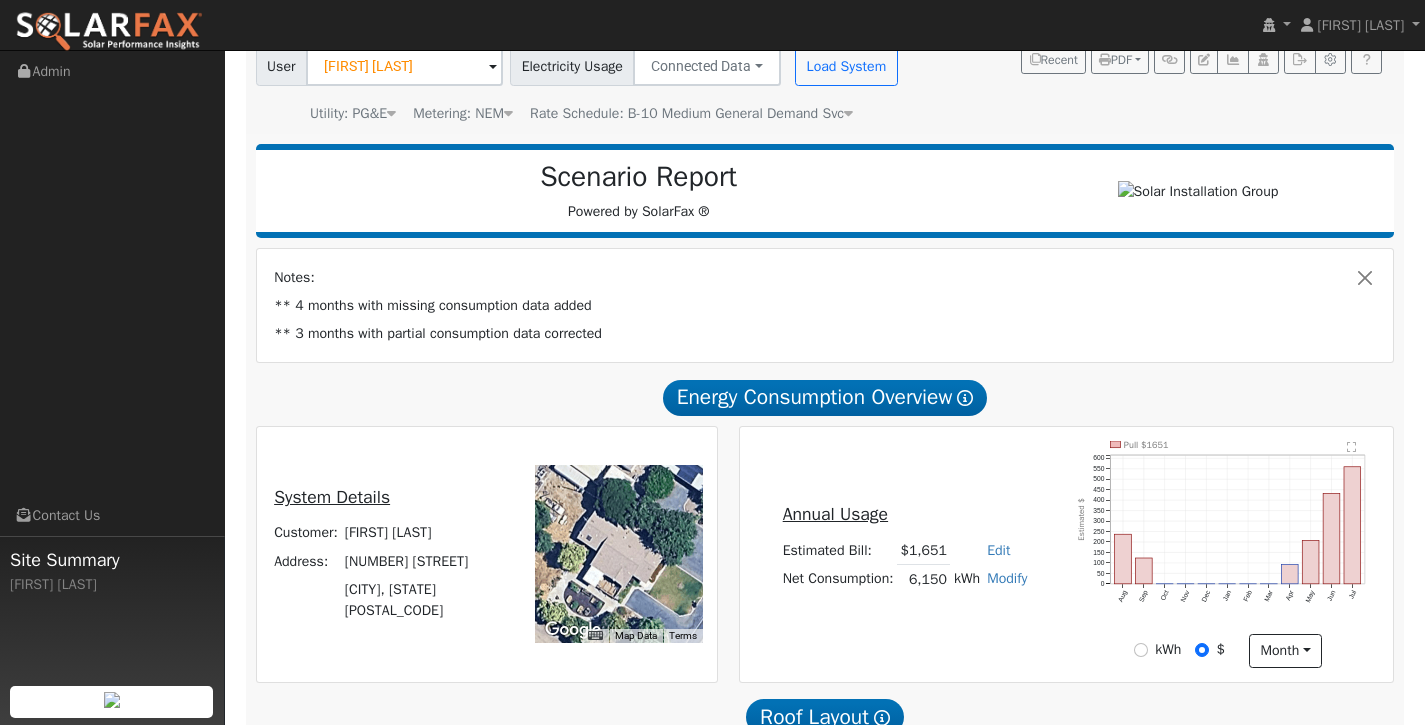 scroll, scrollTop: 154, scrollLeft: 0, axis: vertical 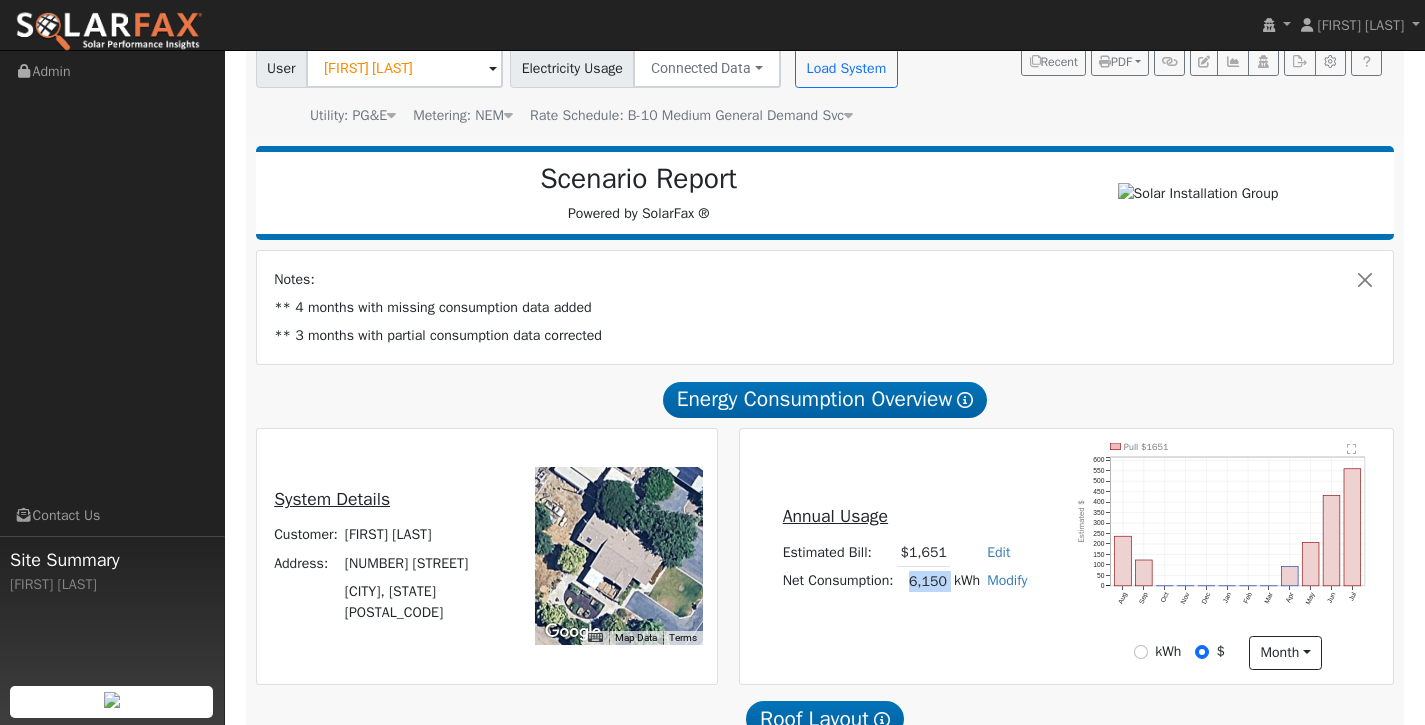 drag, startPoint x: 905, startPoint y: 590, endPoint x: 954, endPoint y: 591, distance: 49.010204 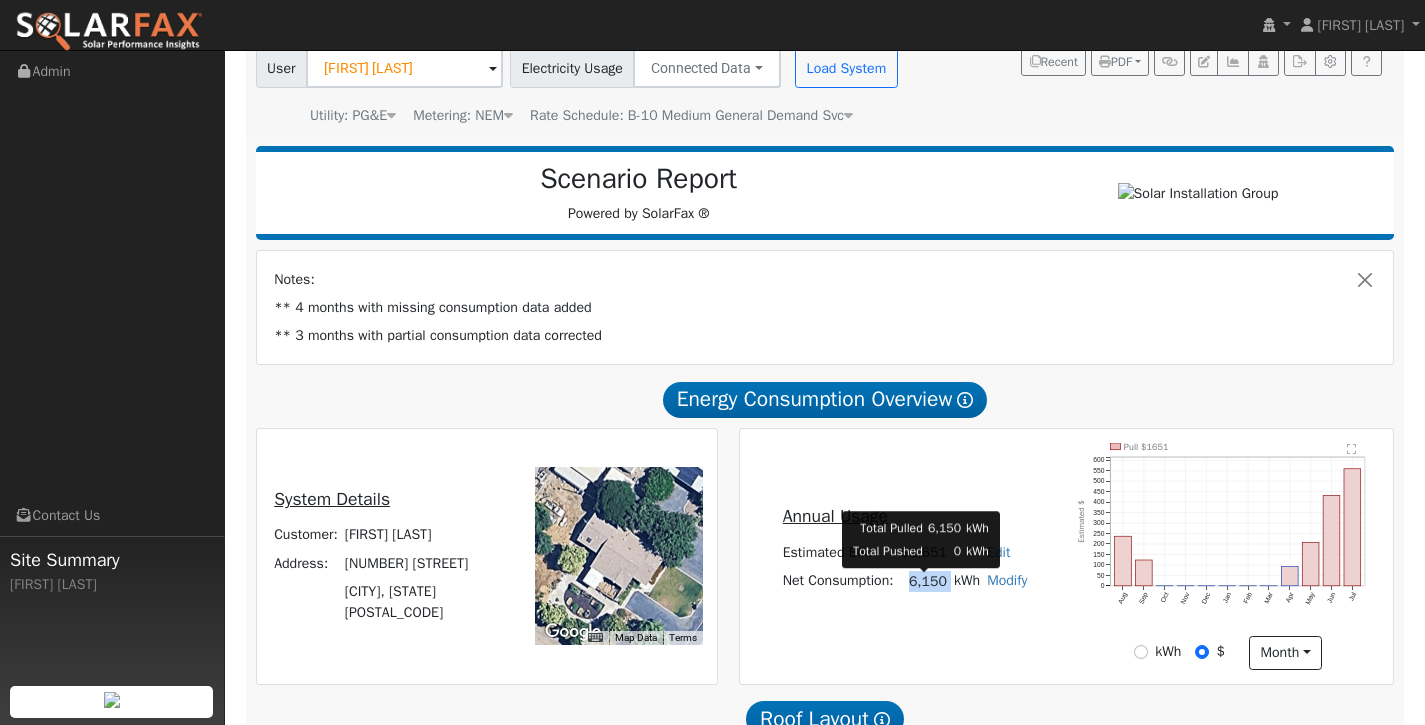 copy on "6,150" 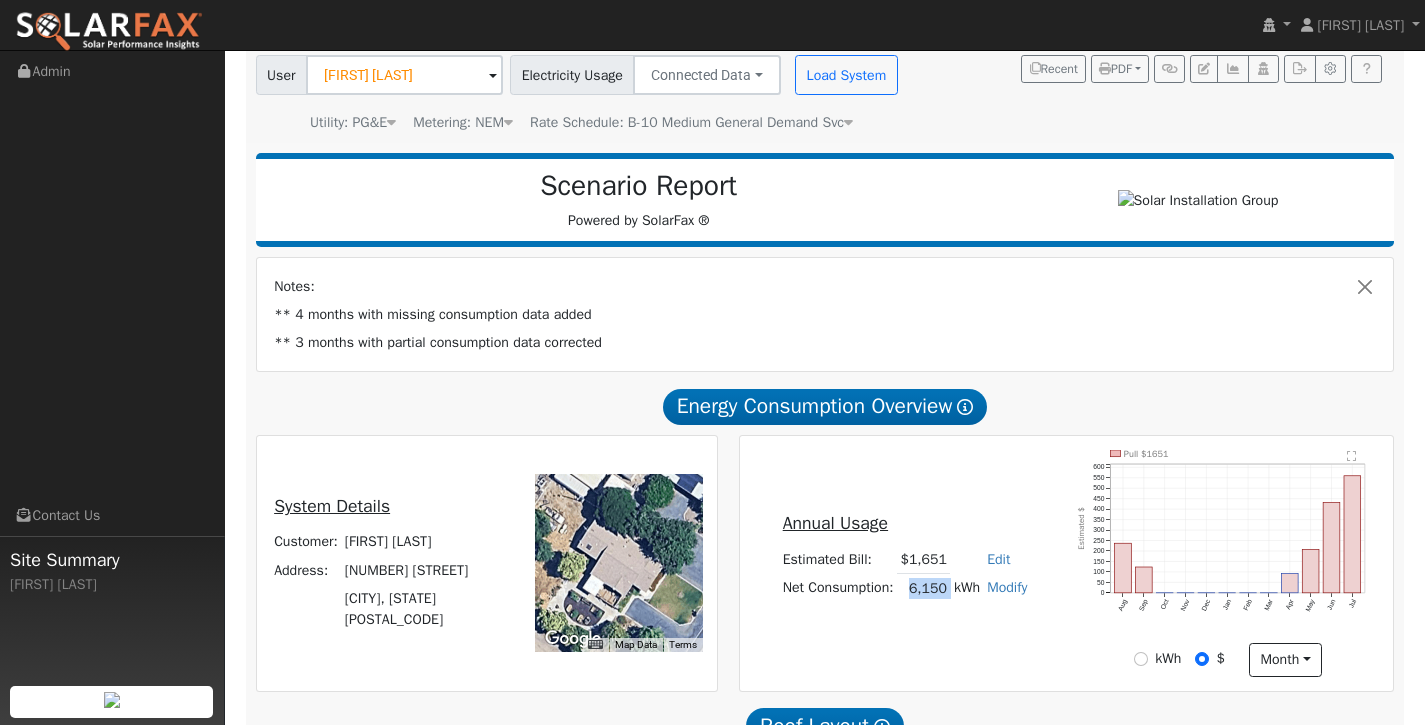 scroll, scrollTop: 156, scrollLeft: 0, axis: vertical 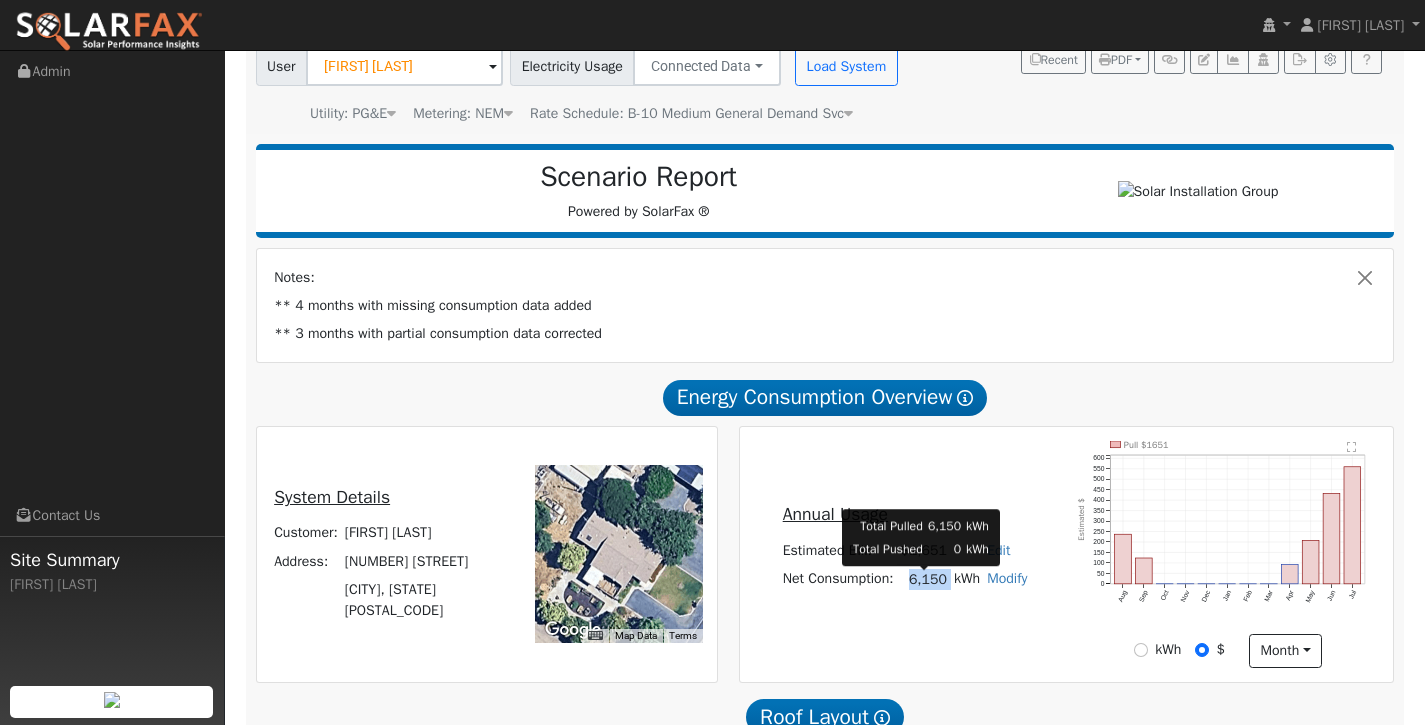 click on "6,150" at bounding box center [923, 579] 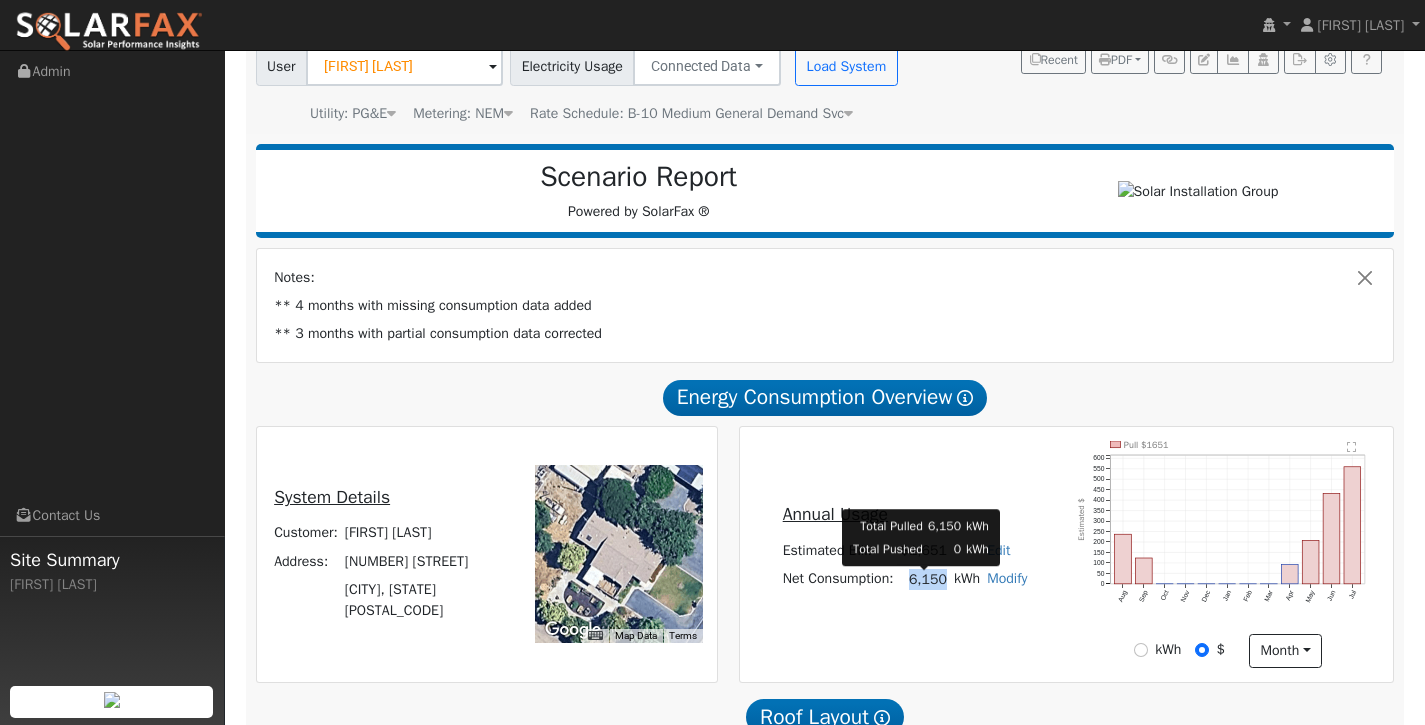drag, startPoint x: 946, startPoint y: 588, endPoint x: 909, endPoint y: 586, distance: 37.054016 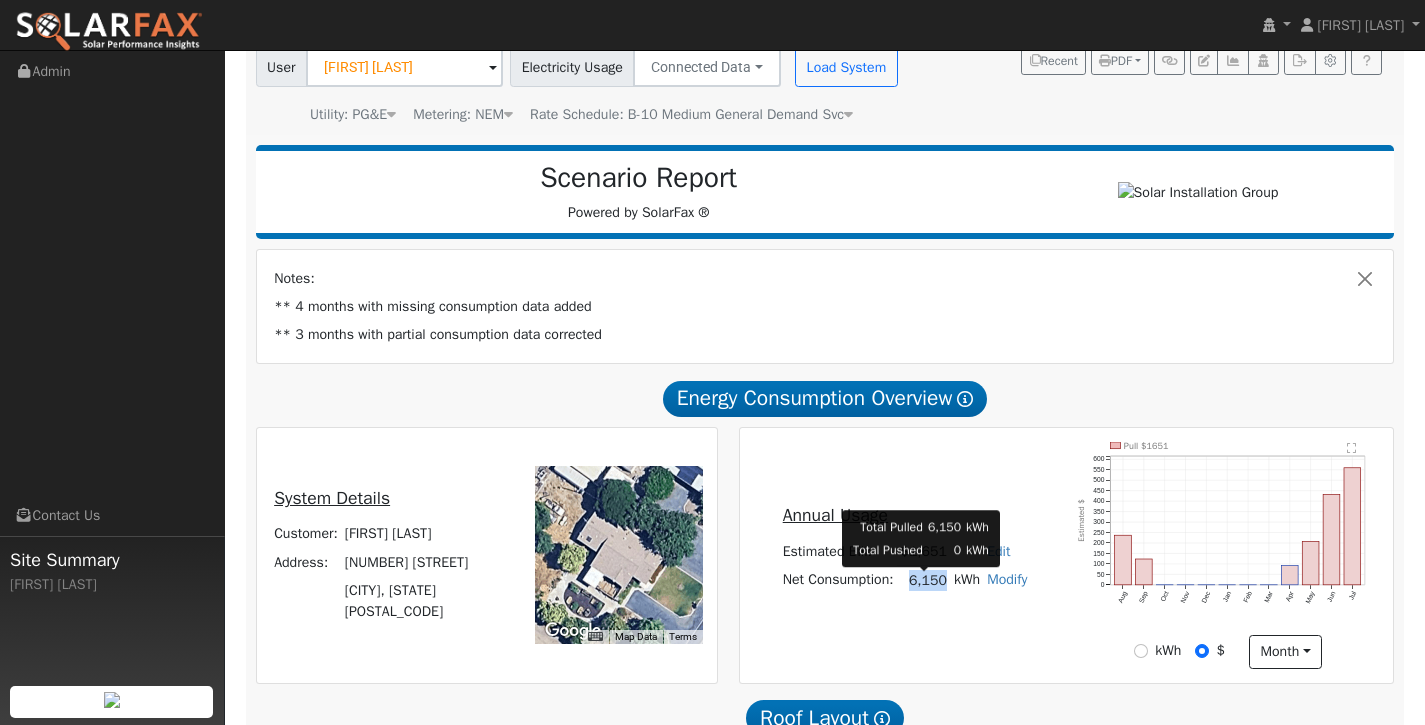scroll, scrollTop: 160, scrollLeft: 0, axis: vertical 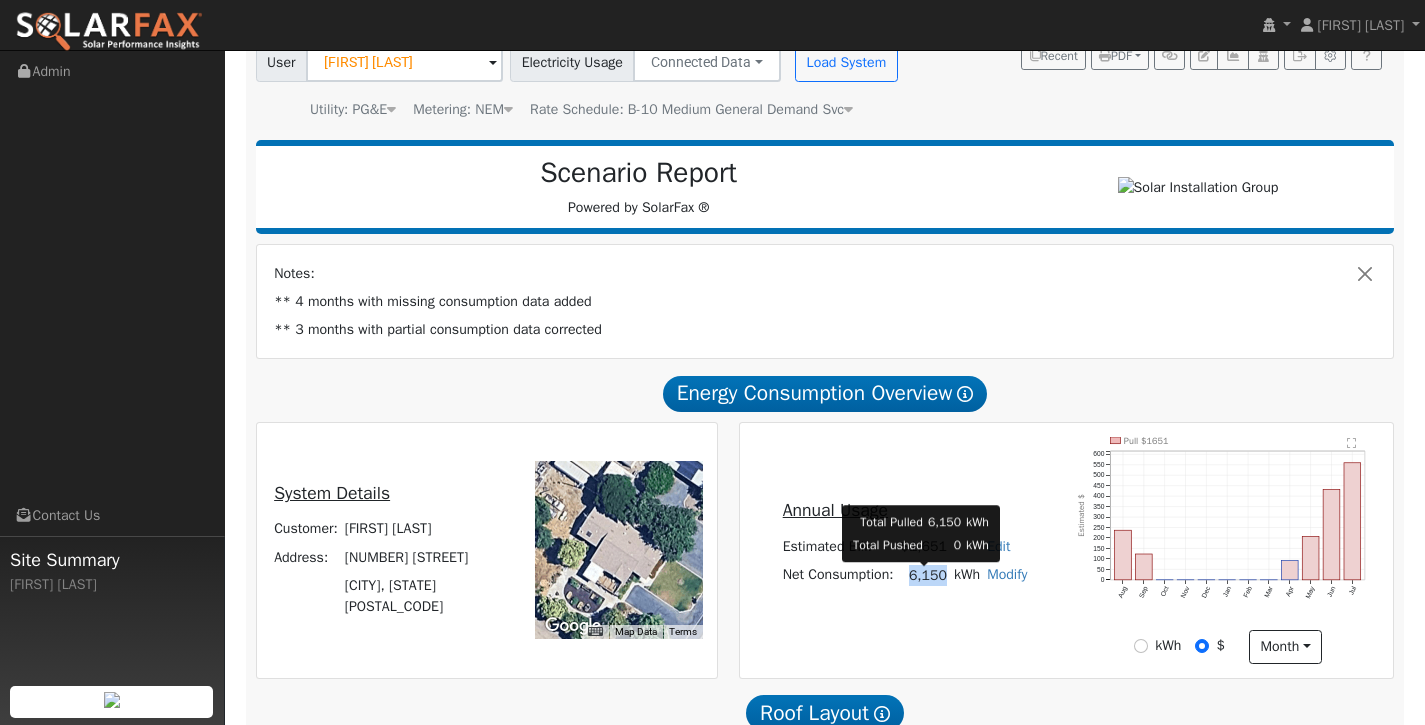 click on "6,150" at bounding box center (923, 575) 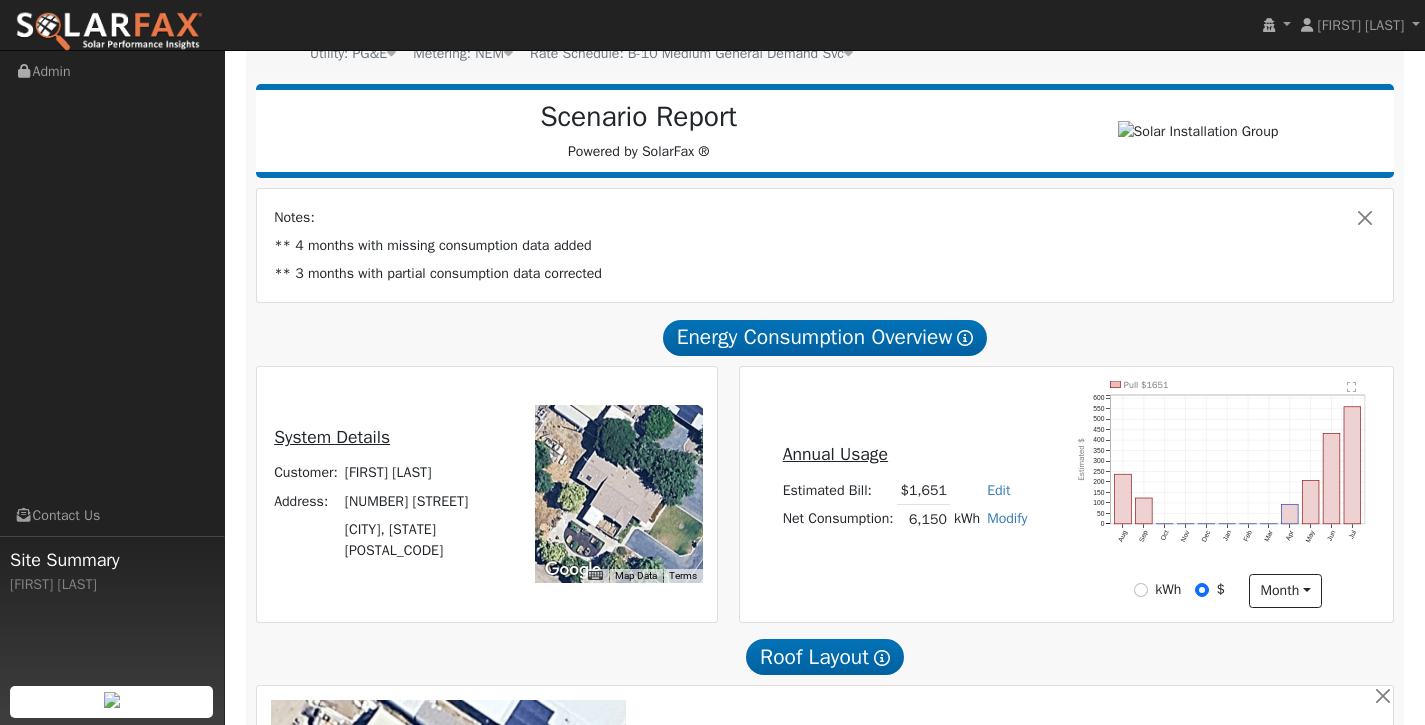 scroll, scrollTop: 0, scrollLeft: 0, axis: both 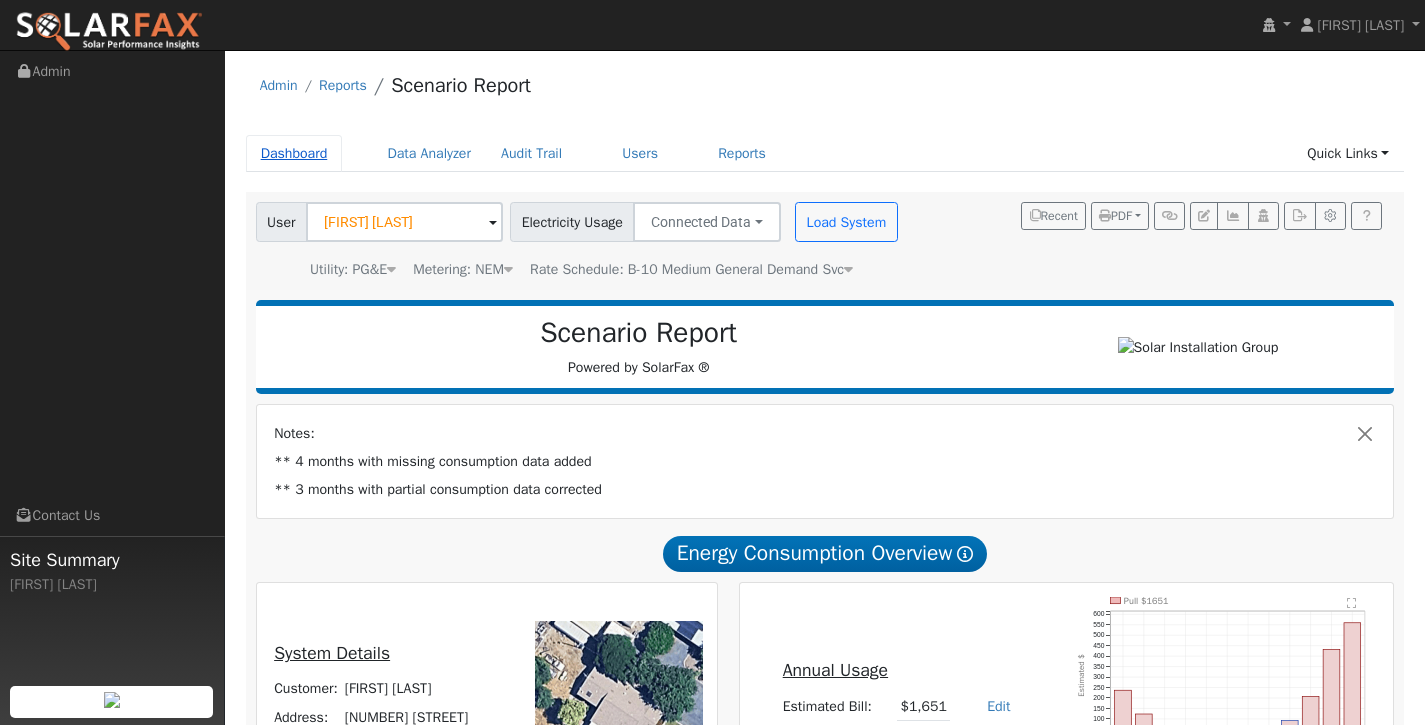 click on "Dashboard" at bounding box center [294, 153] 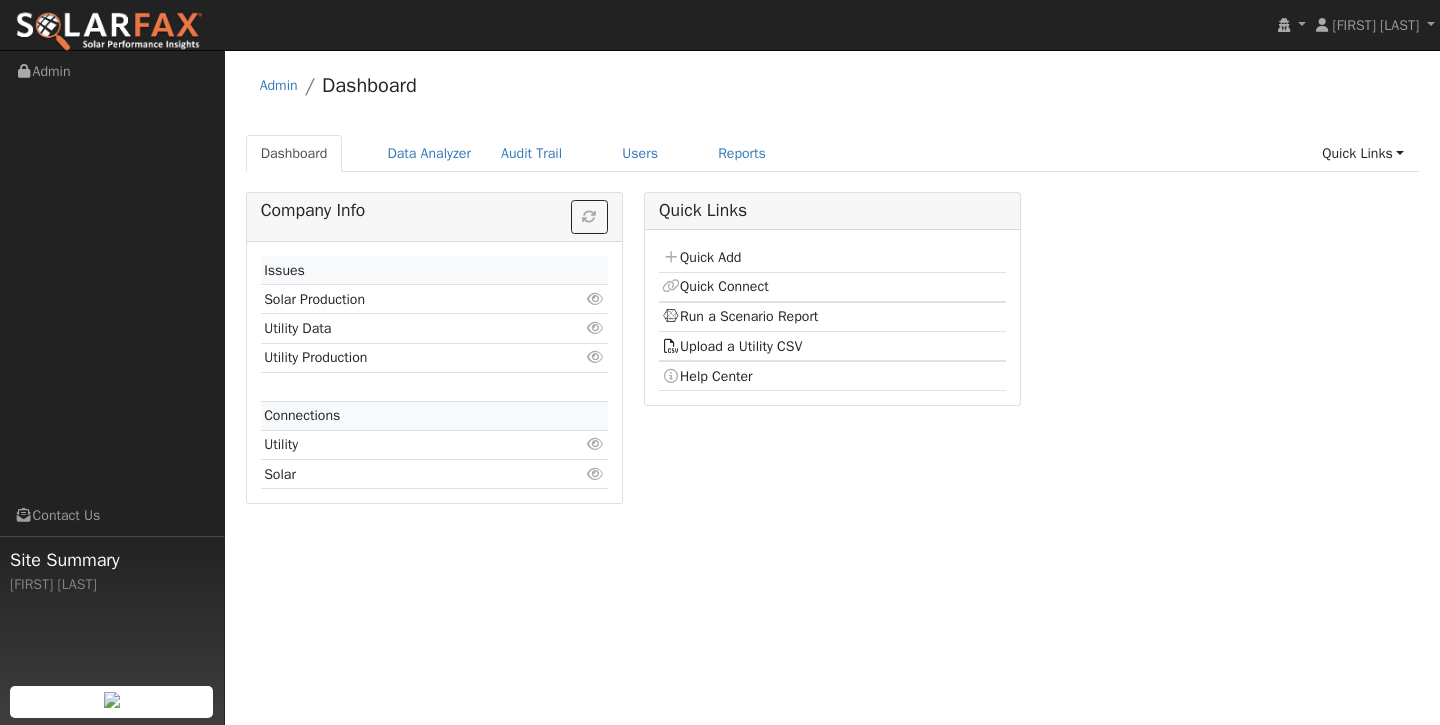 scroll, scrollTop: 0, scrollLeft: 0, axis: both 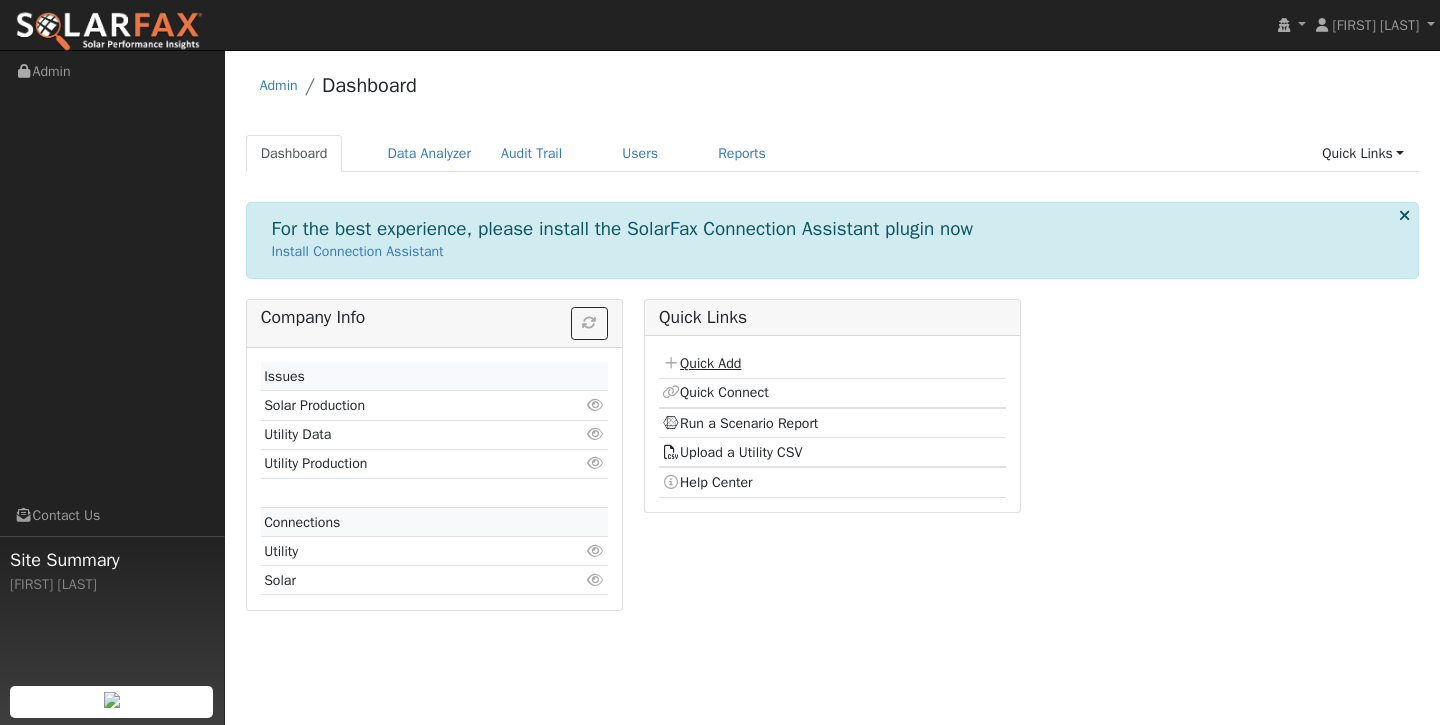 click on "Quick Add" at bounding box center [701, 363] 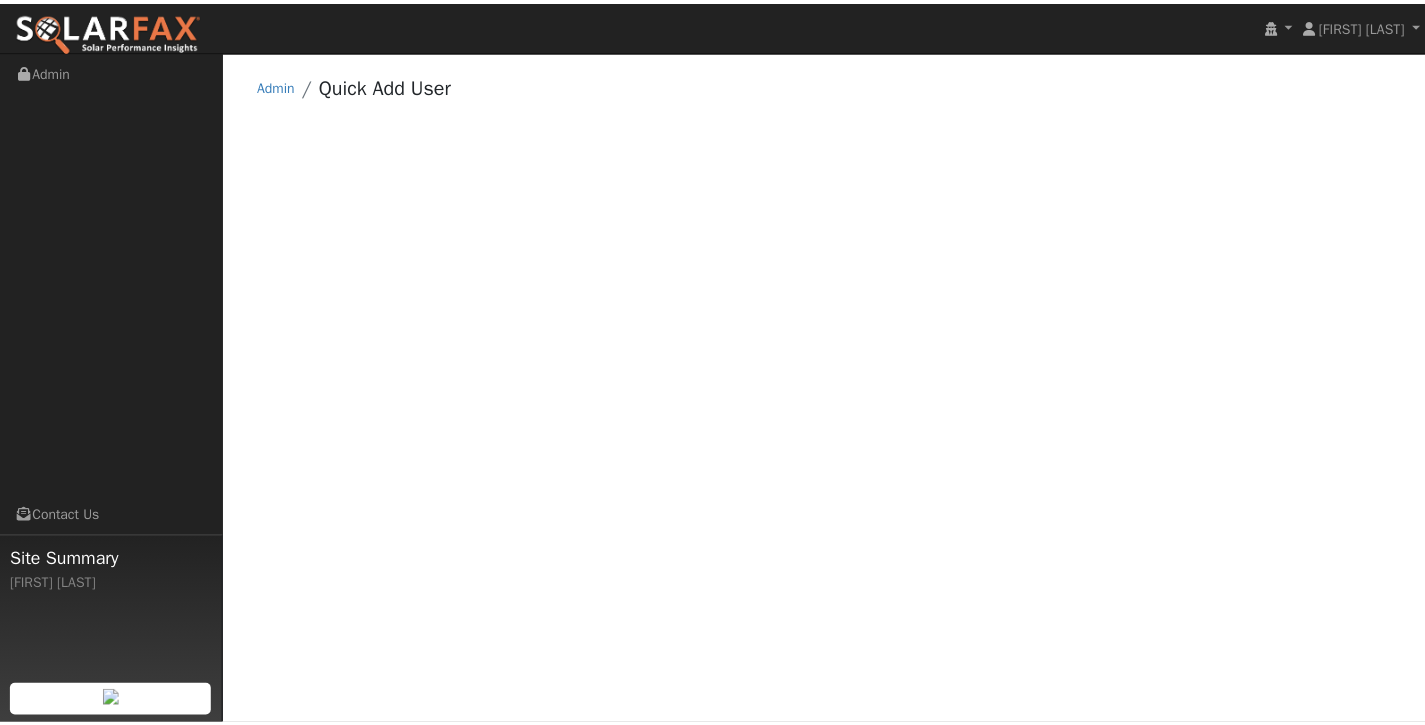 scroll, scrollTop: 0, scrollLeft: 0, axis: both 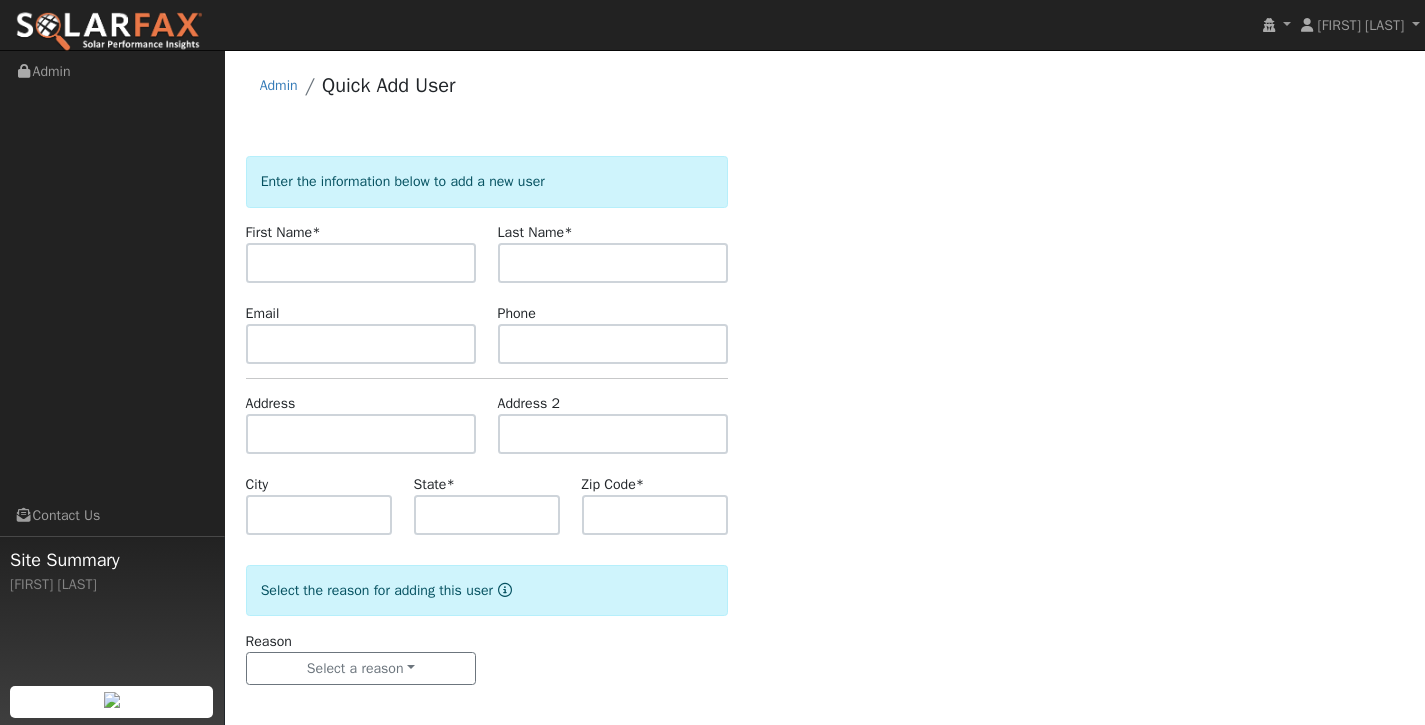 click at bounding box center [361, 263] 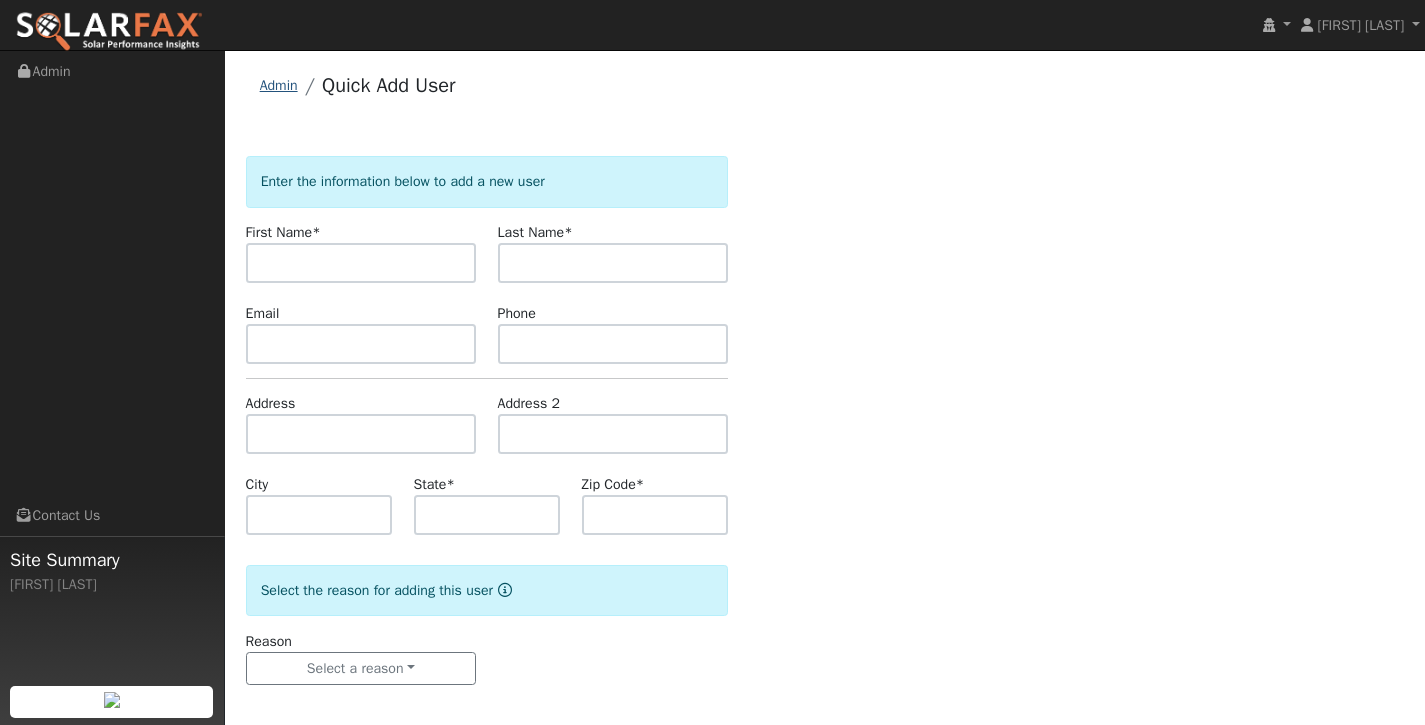 click on "Admin" at bounding box center [279, 85] 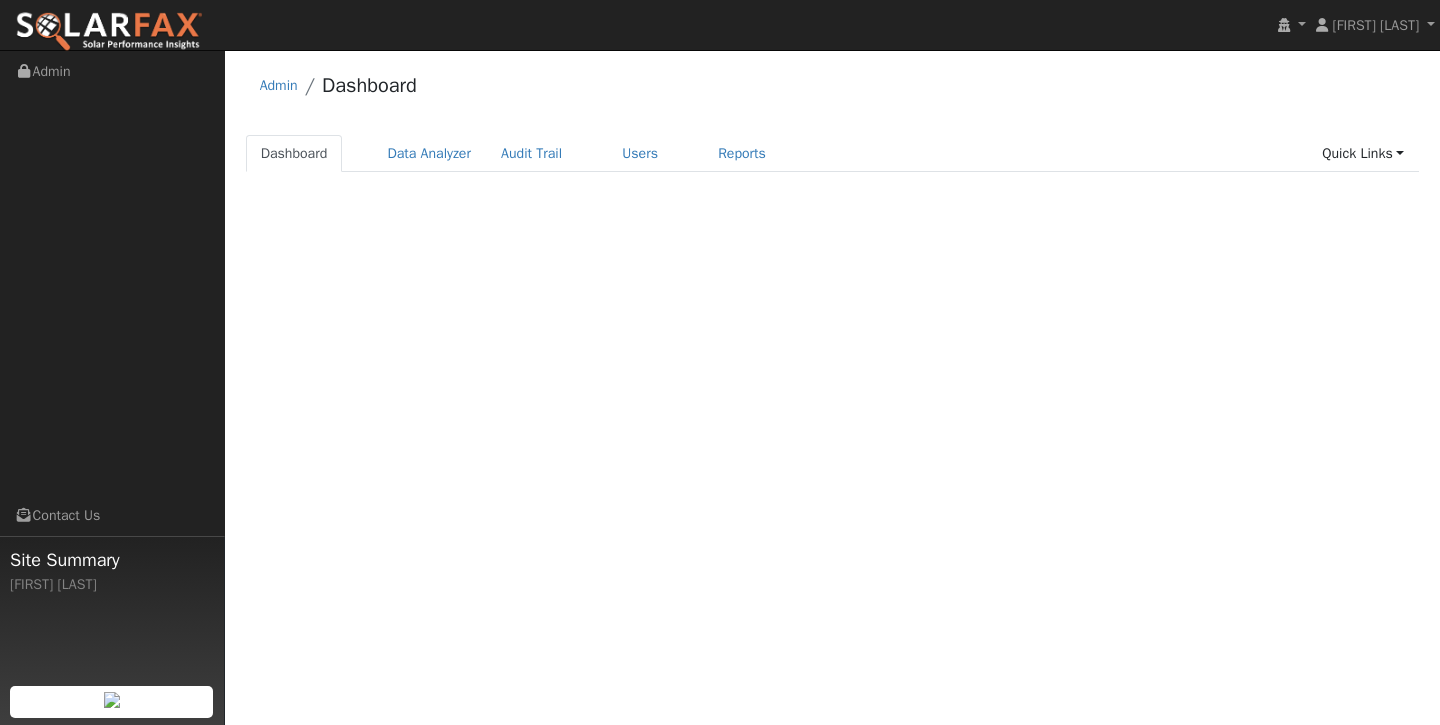 scroll, scrollTop: 0, scrollLeft: 0, axis: both 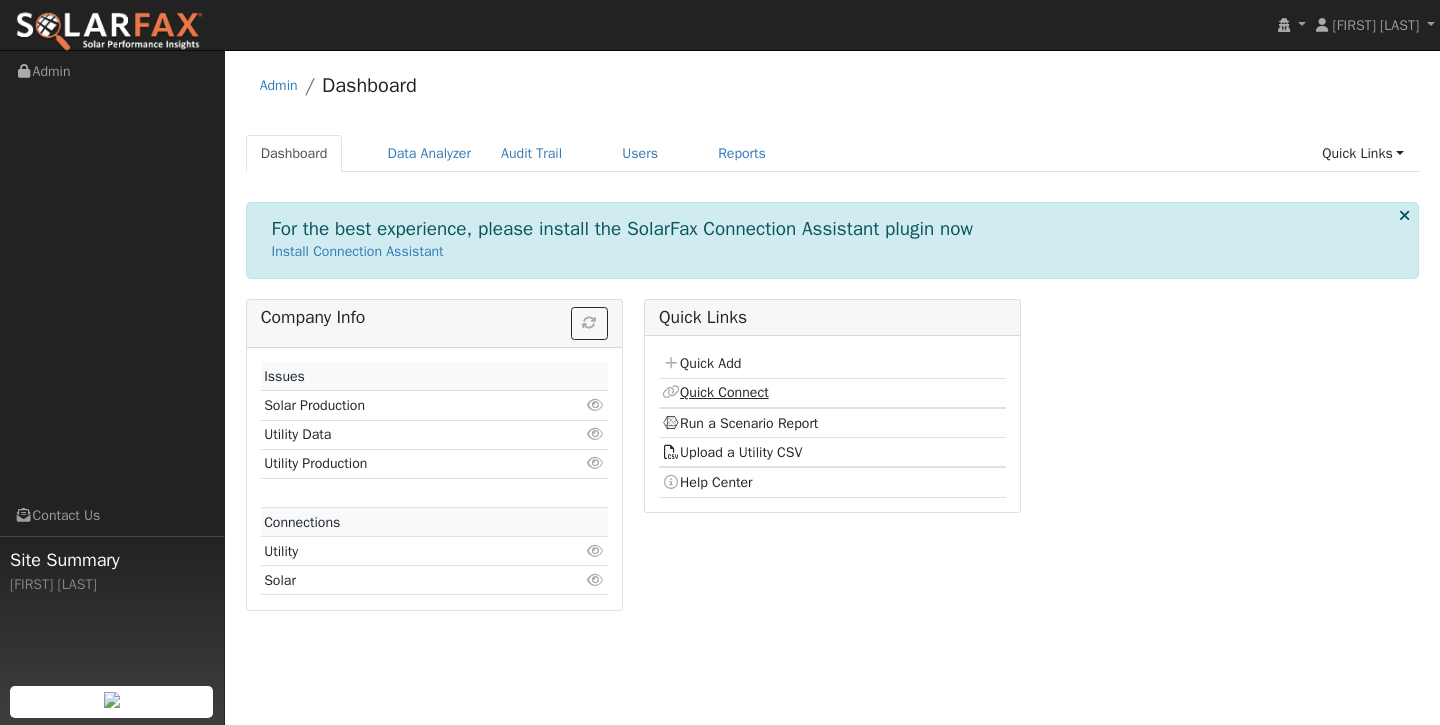 click on "Quick Connect" at bounding box center [715, 392] 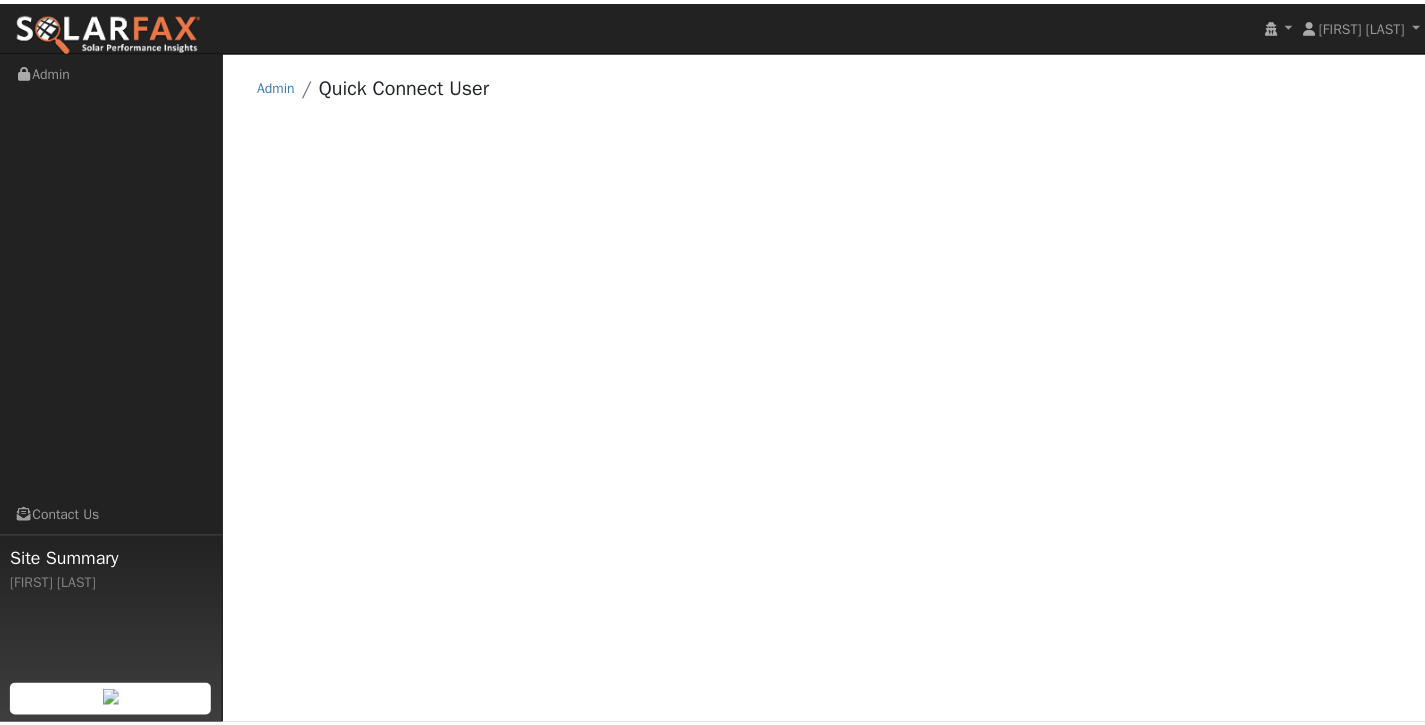 scroll, scrollTop: 0, scrollLeft: 0, axis: both 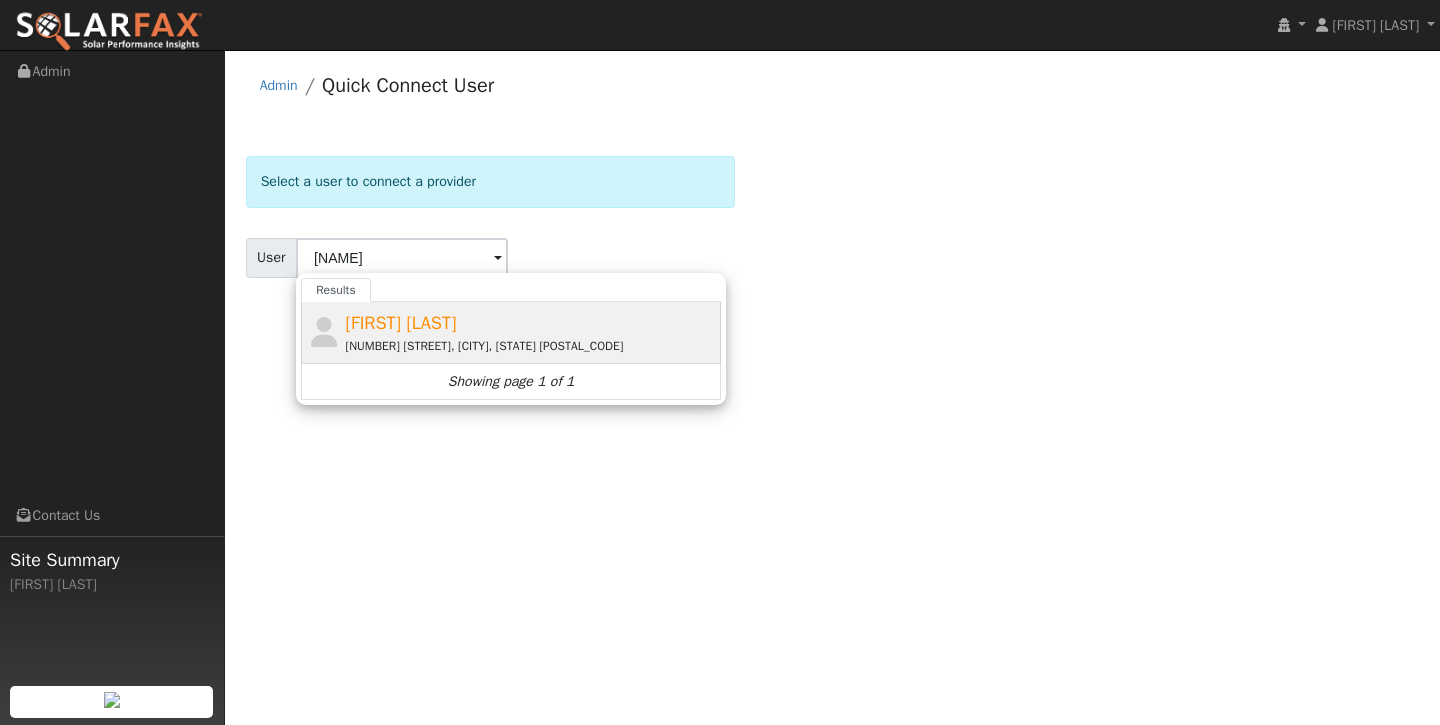 click on "[NUMBER] [STREET], [CITY], [STATE] [POSTAL_CODE]" at bounding box center (531, 346) 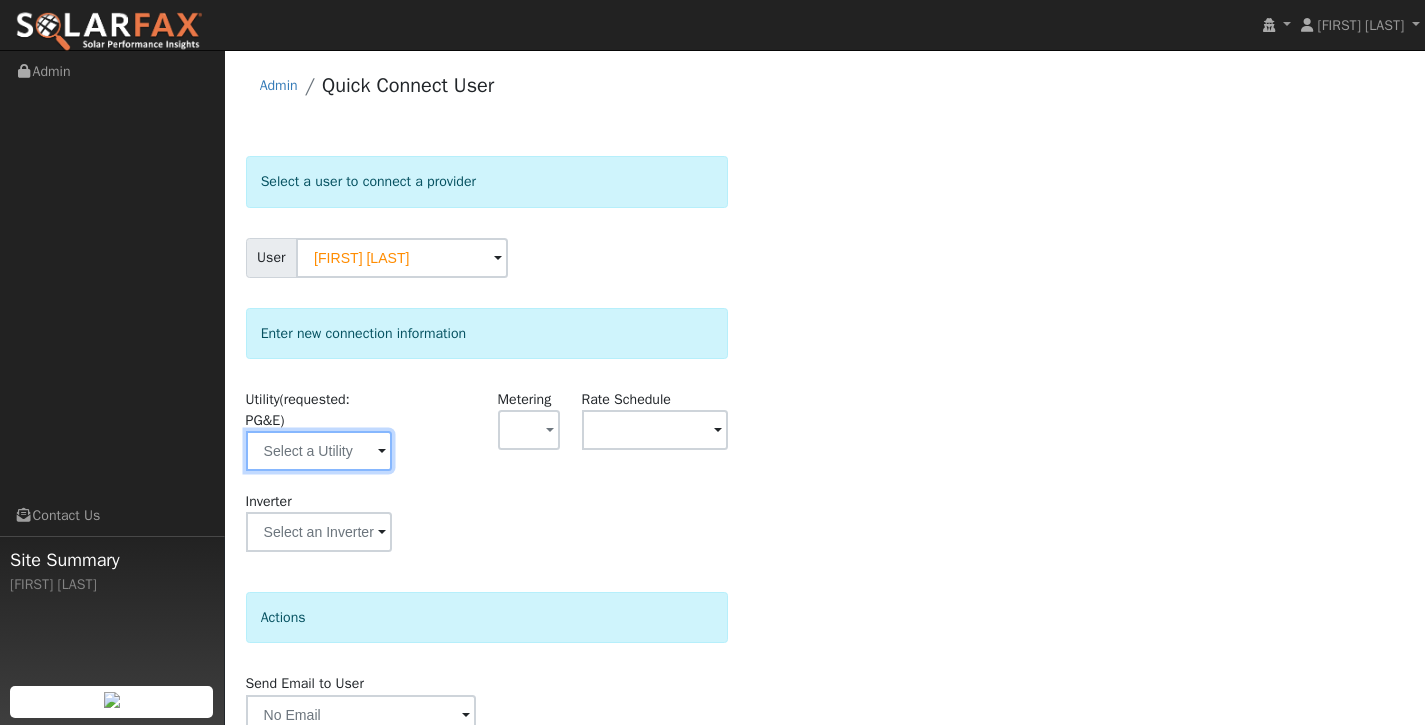click at bounding box center (319, 451) 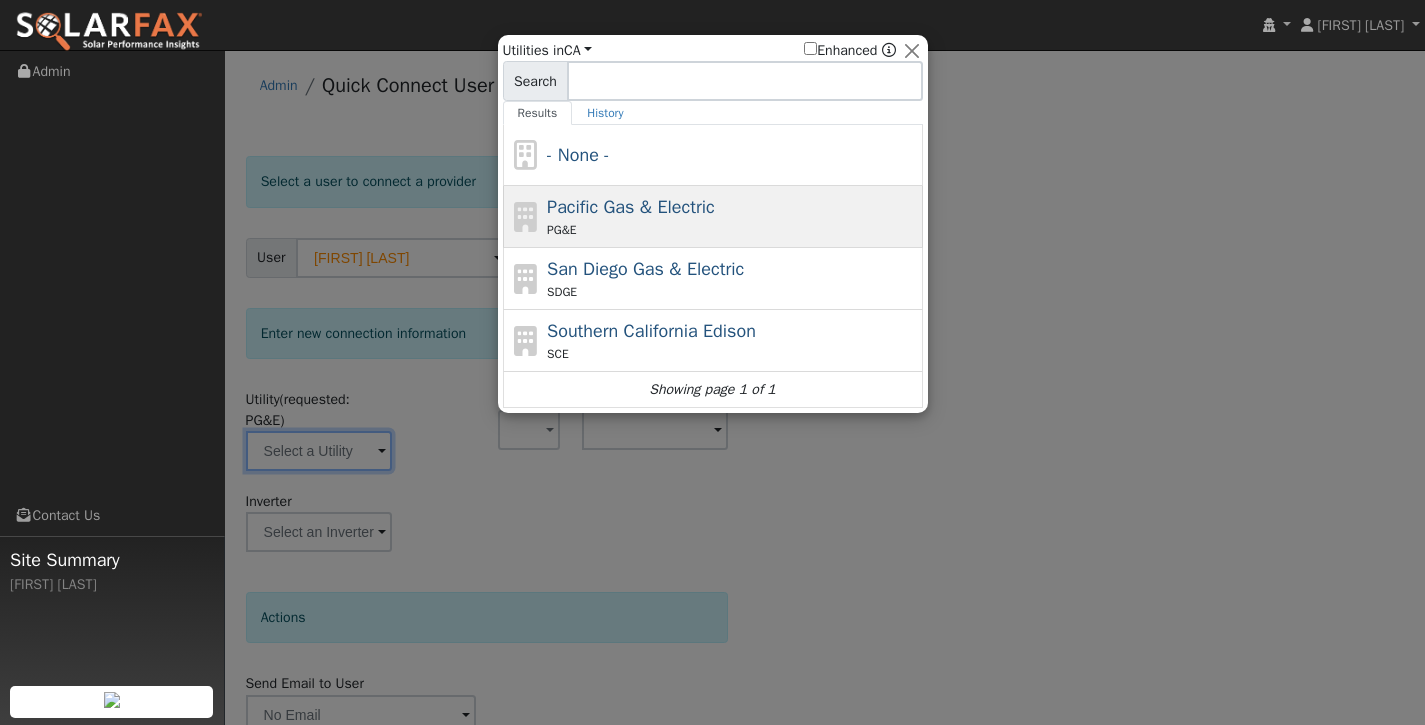 click on "Pacific Gas & Electric" at bounding box center [631, 207] 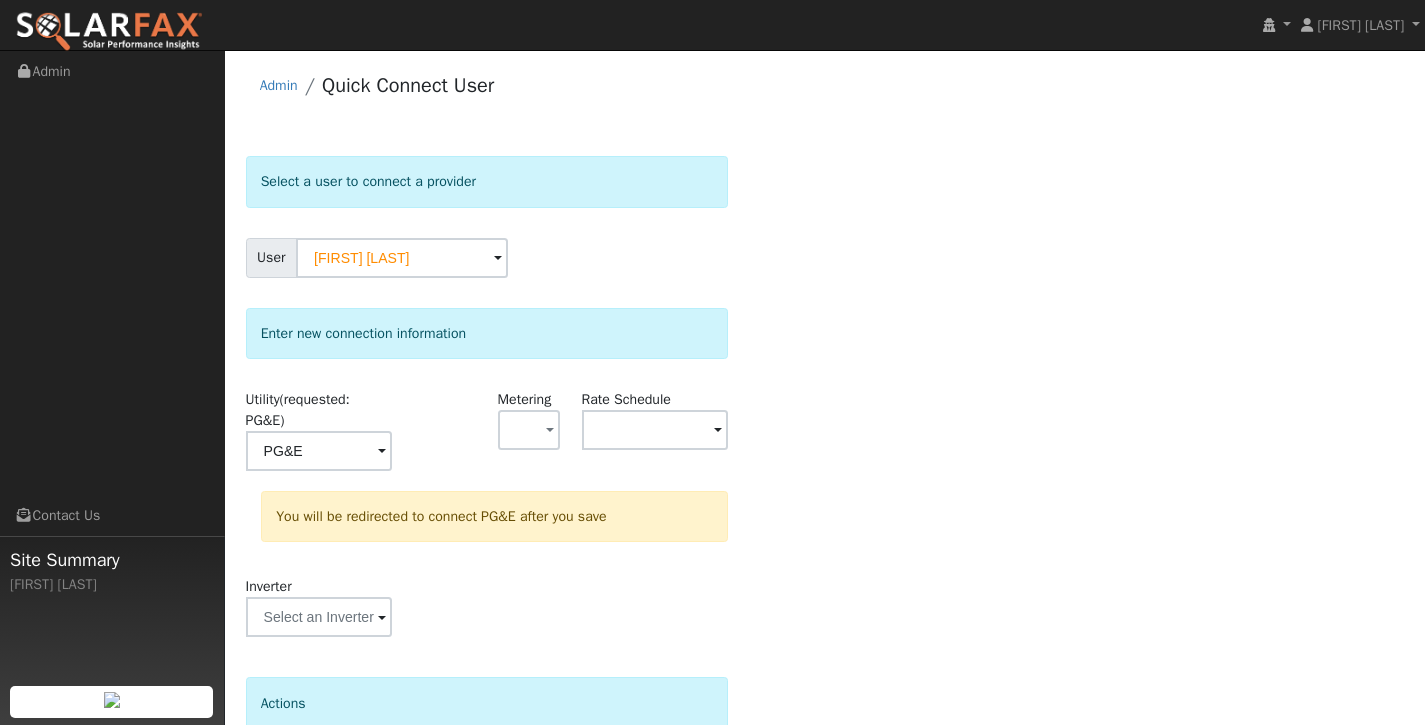 scroll, scrollTop: 178, scrollLeft: 0, axis: vertical 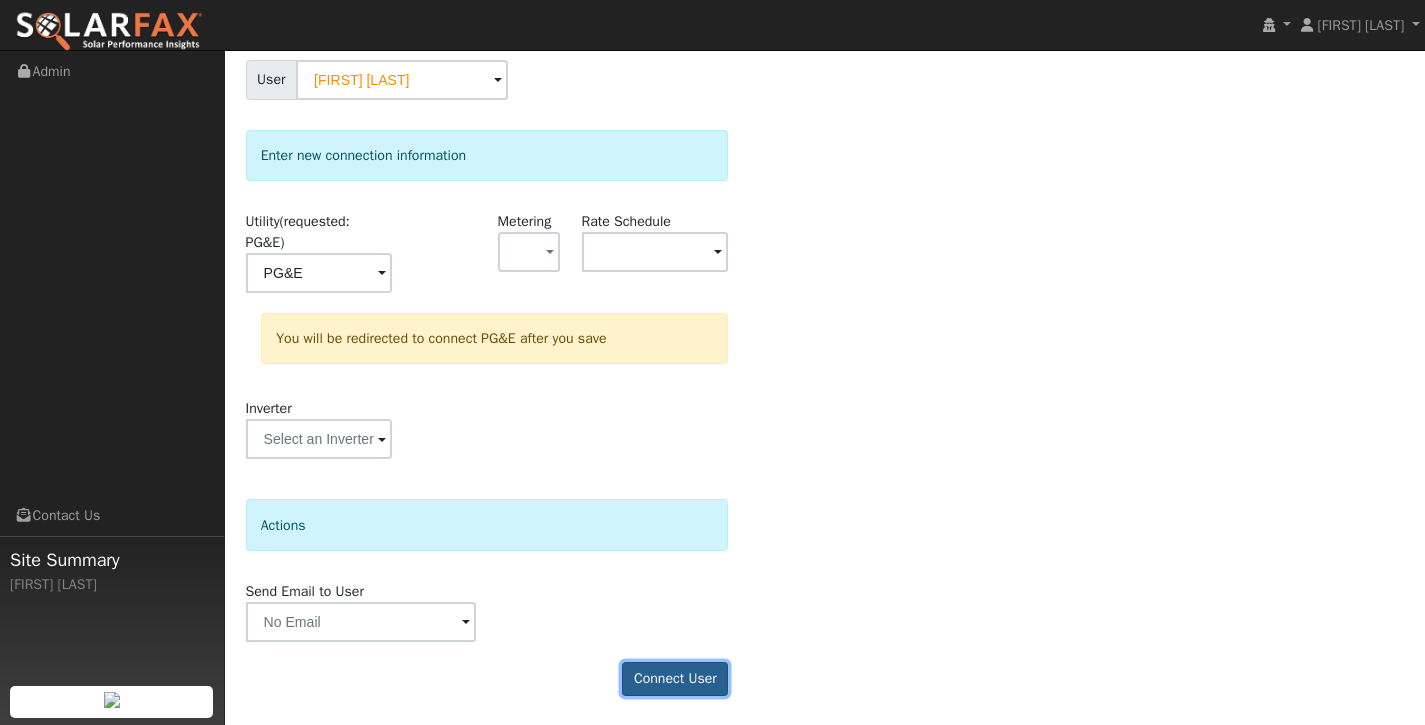 click on "Connect User" at bounding box center [675, 679] 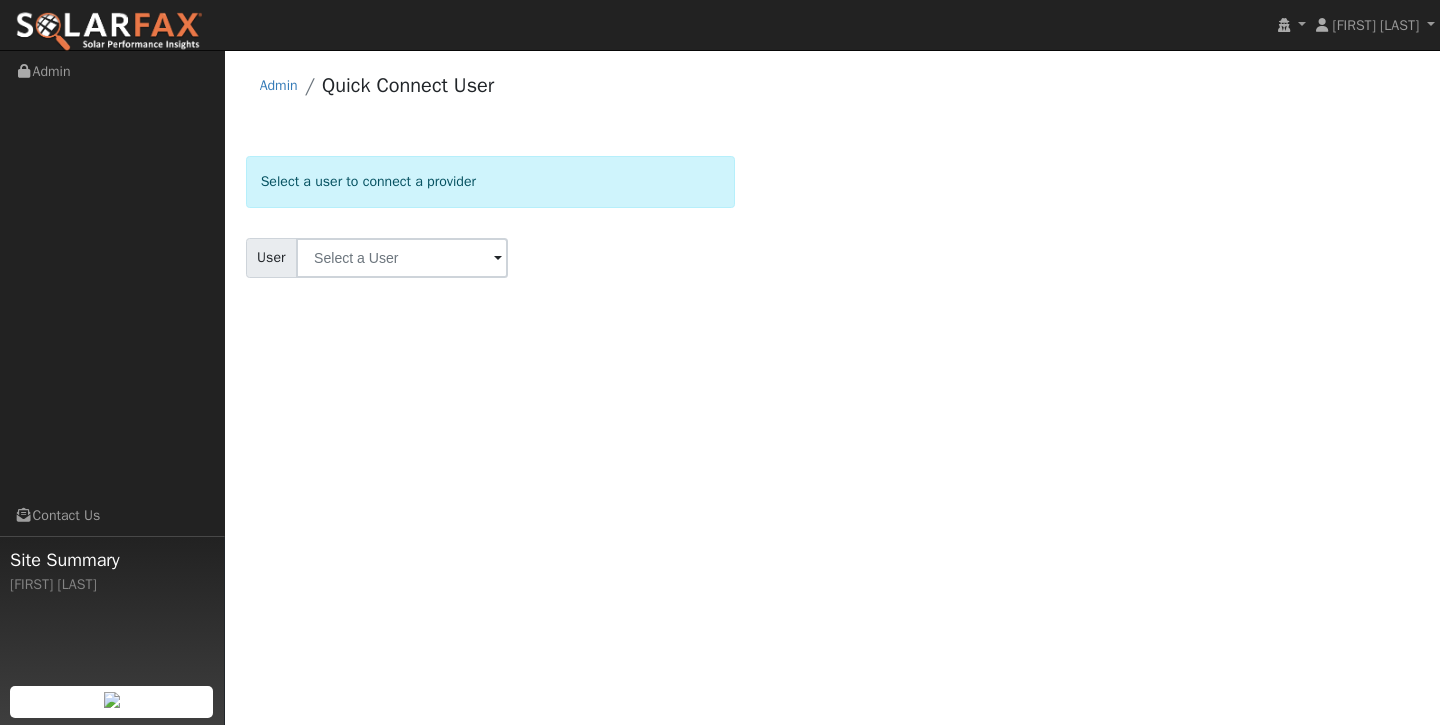 scroll, scrollTop: 0, scrollLeft: 0, axis: both 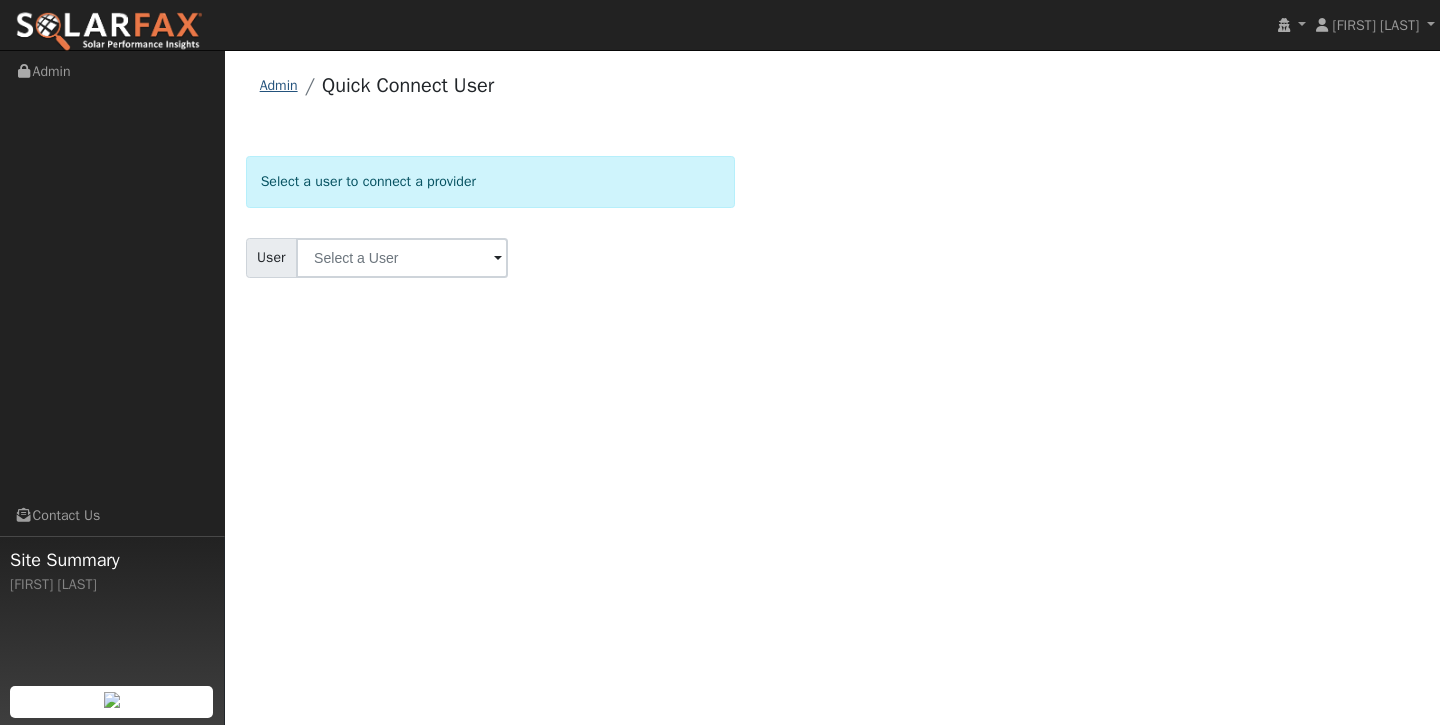 click on "Admin" at bounding box center [279, 85] 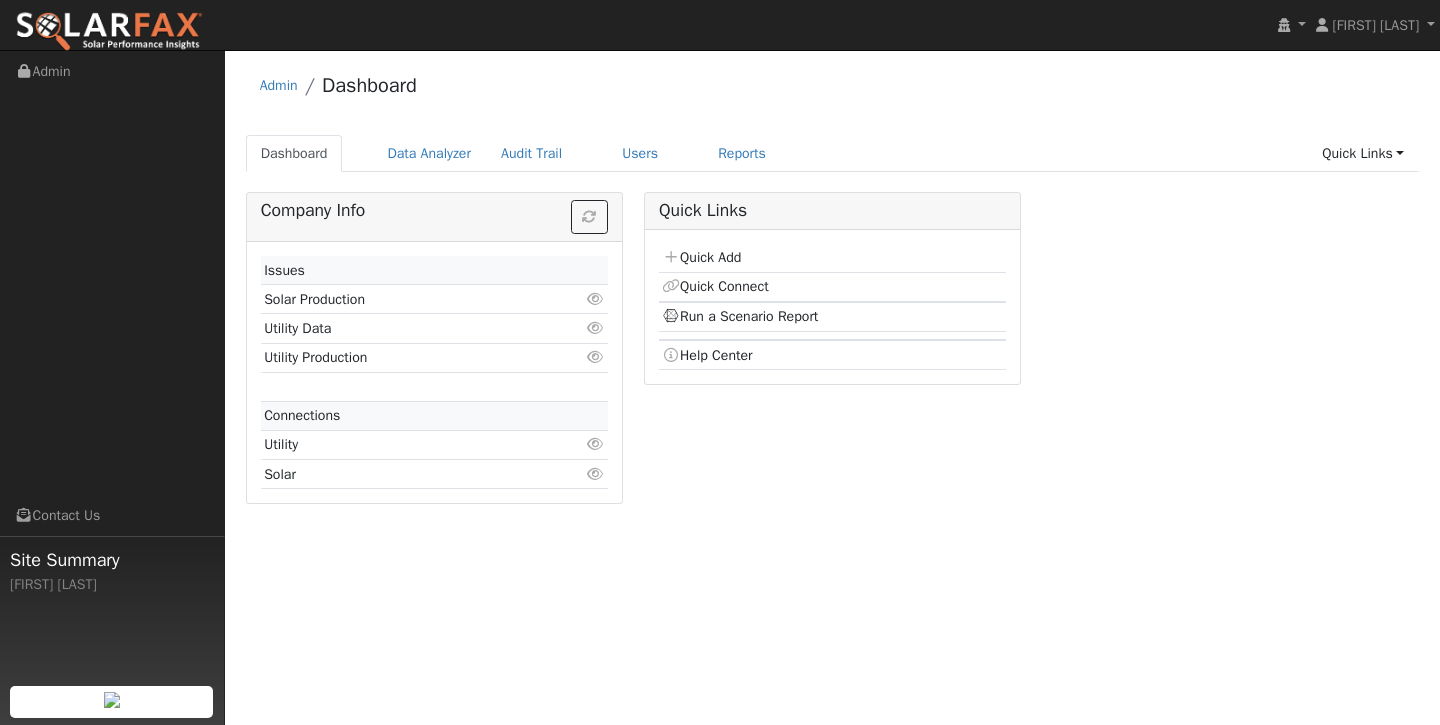 scroll, scrollTop: 0, scrollLeft: 0, axis: both 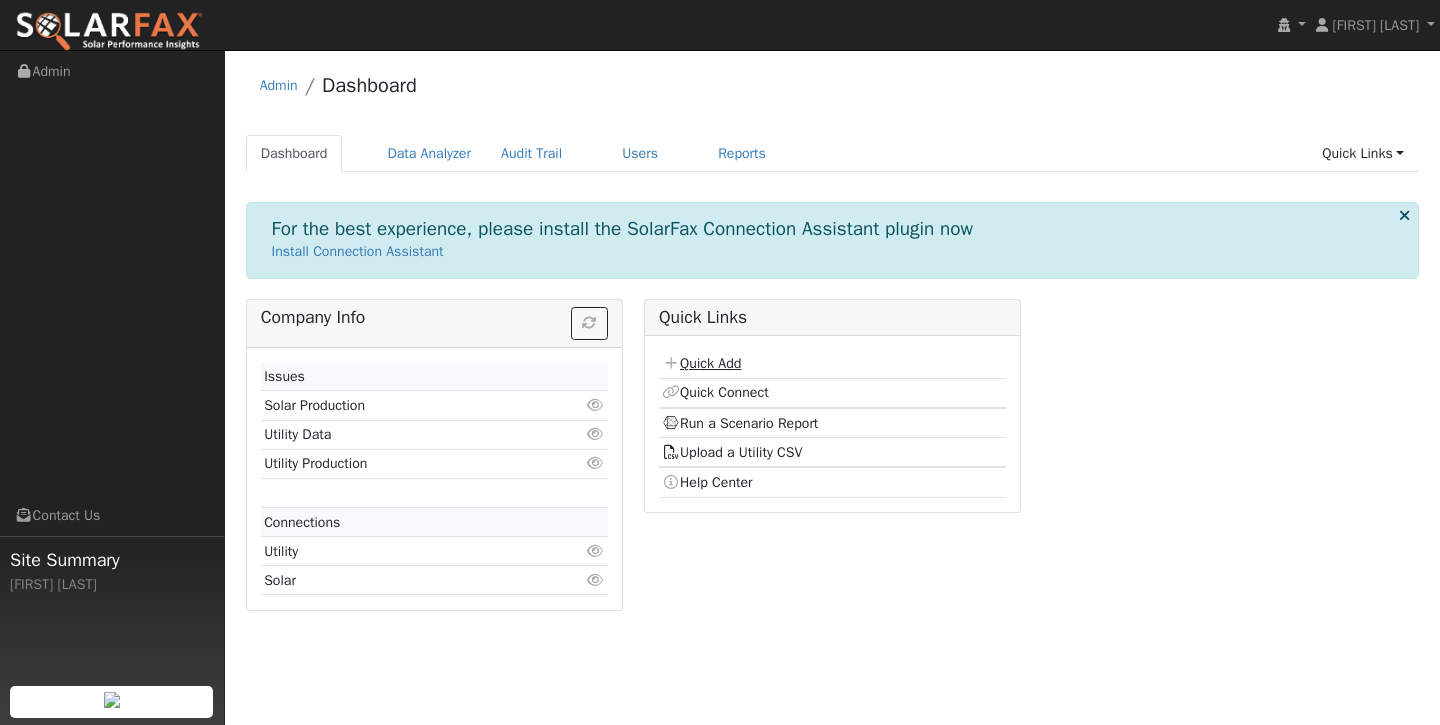 click on "Quick Add" at bounding box center (701, 363) 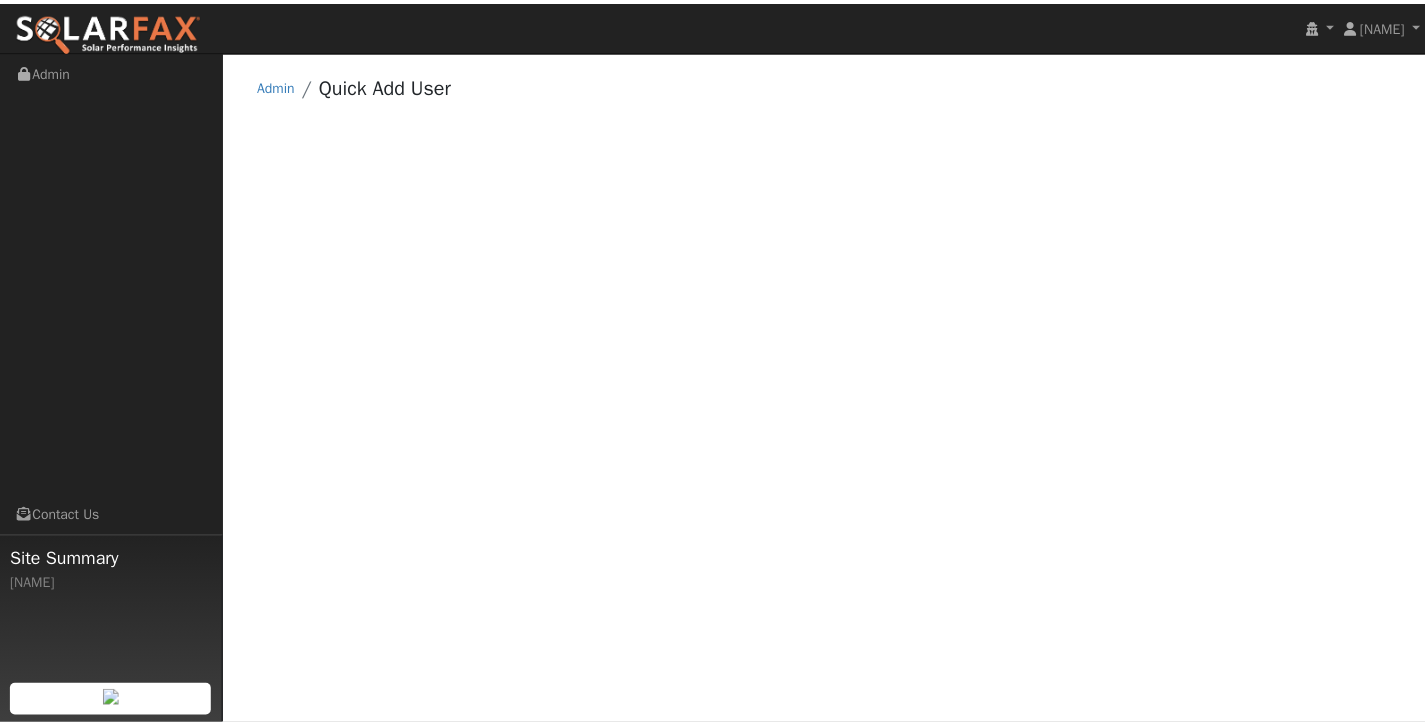 scroll, scrollTop: 0, scrollLeft: 0, axis: both 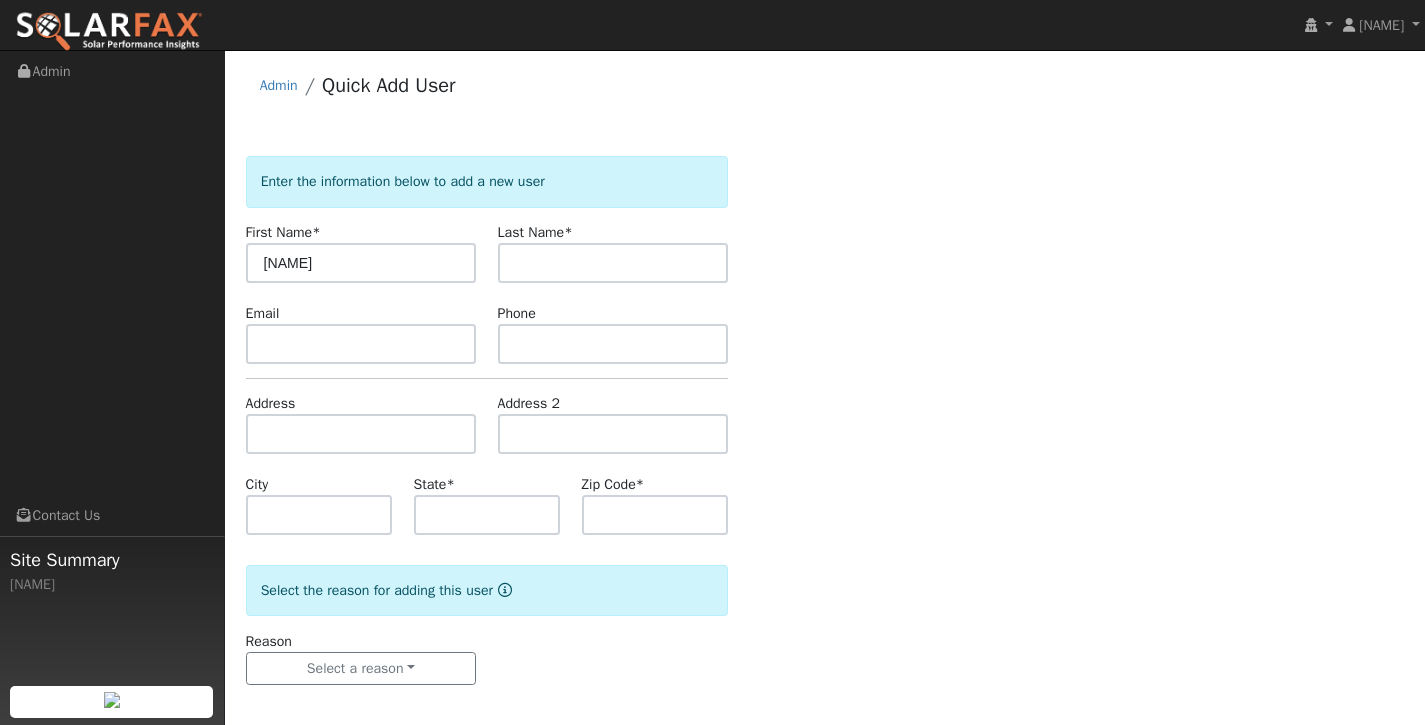 type on "[NAME]" 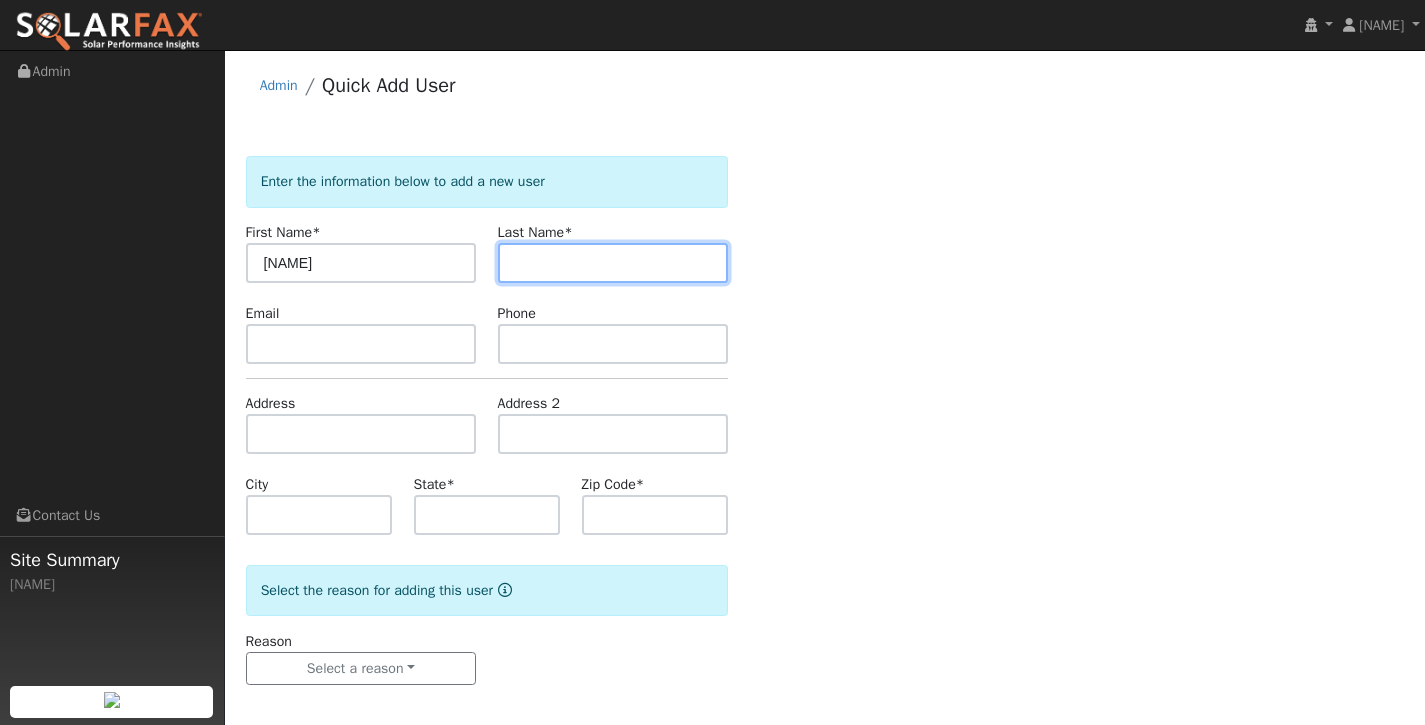 click at bounding box center [613, 263] 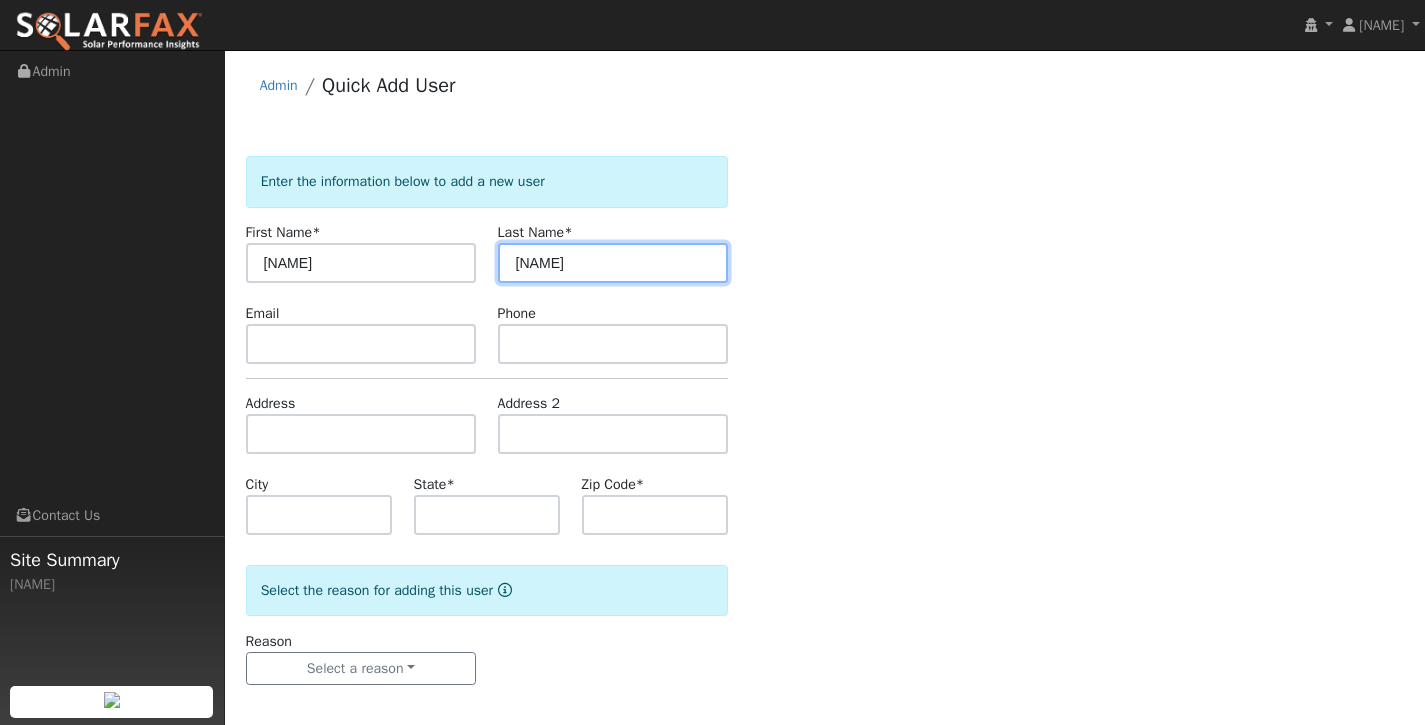 type on "valenti" 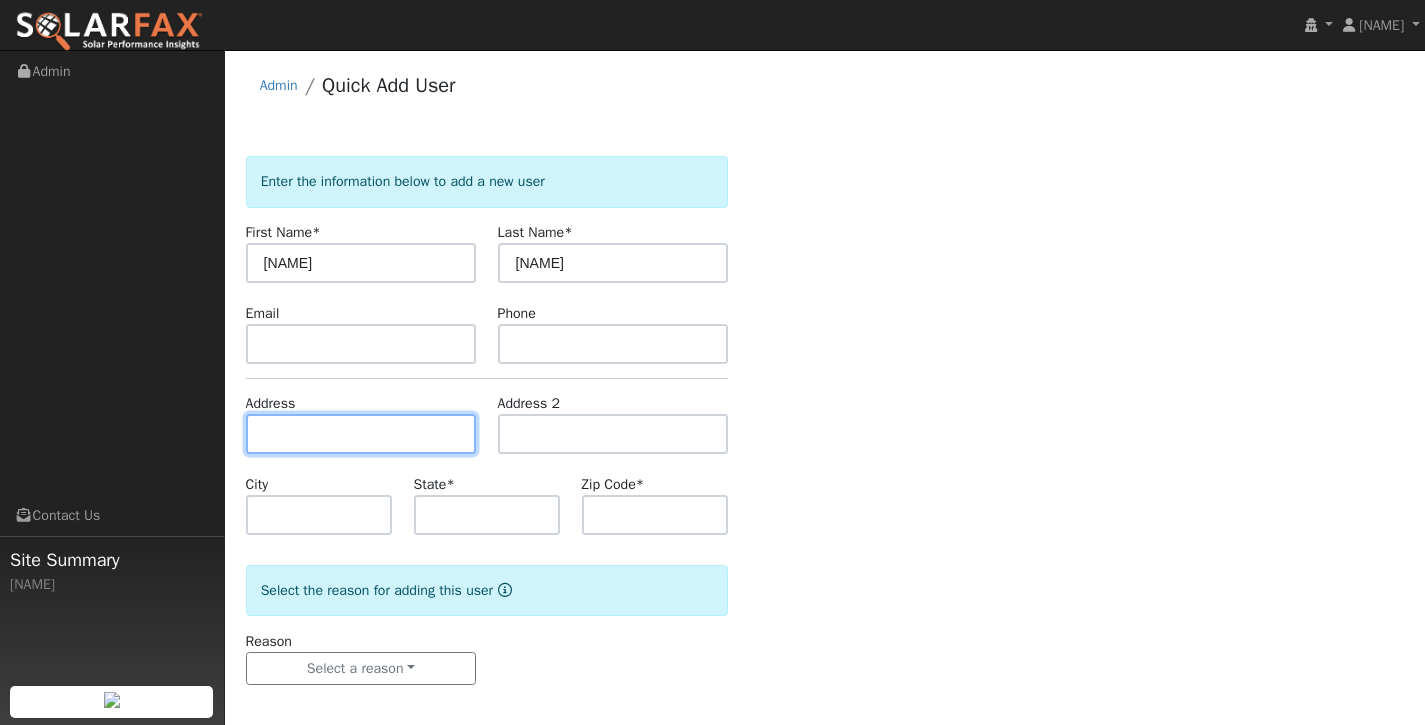 click at bounding box center [361, 434] 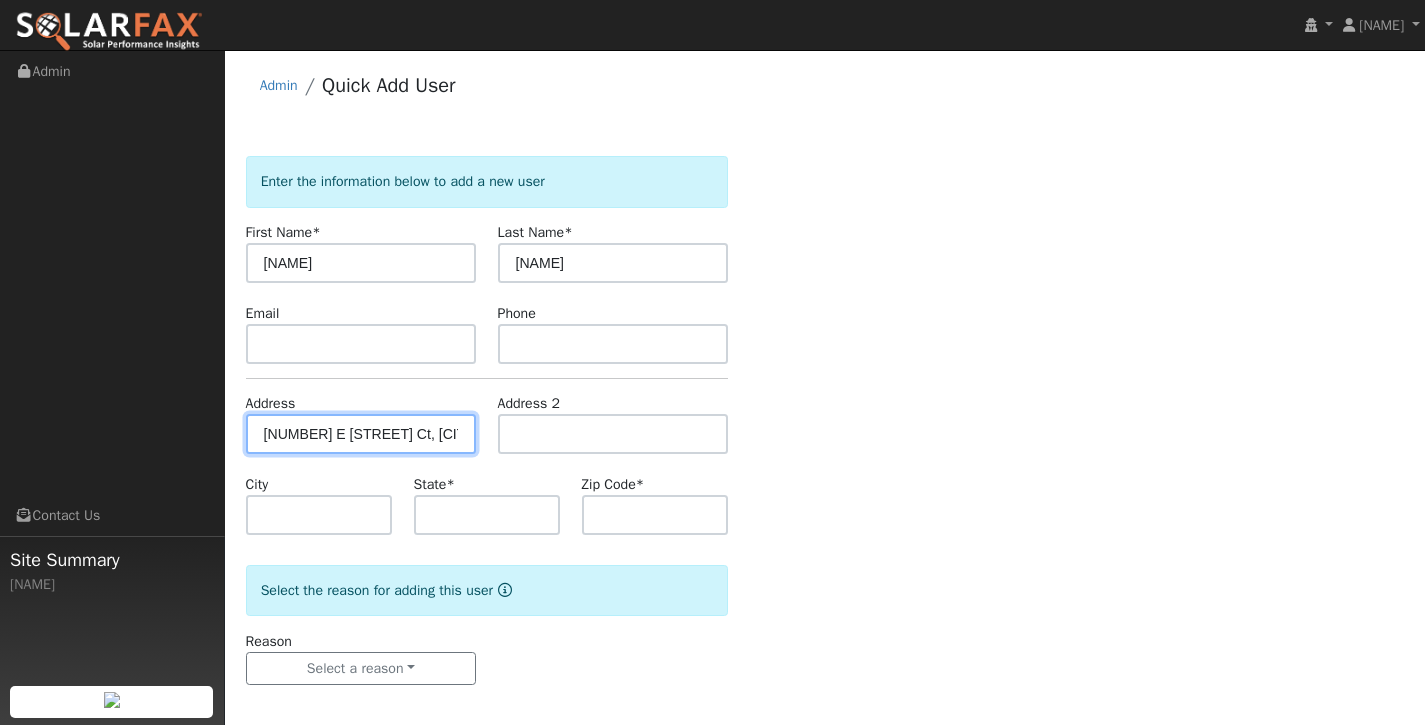 type on "17843 East Varene Court" 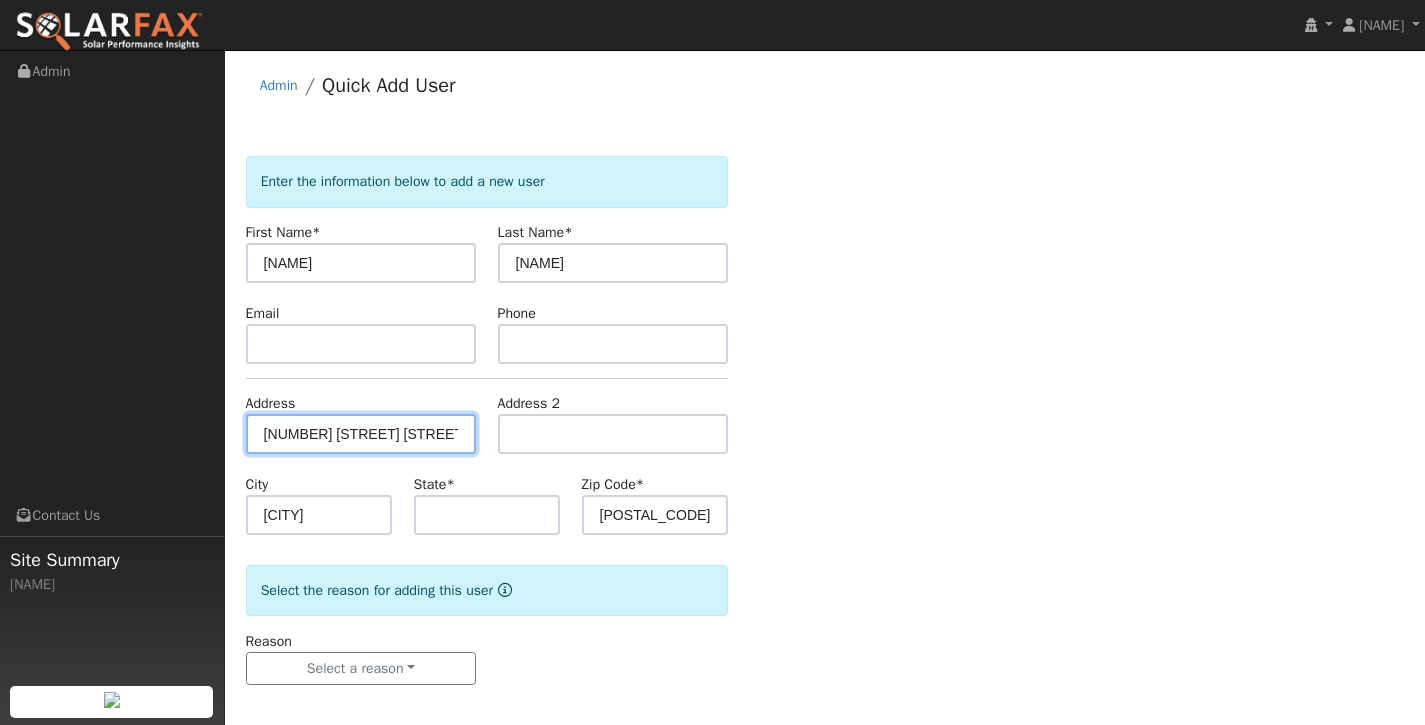 scroll, scrollTop: 0, scrollLeft: 0, axis: both 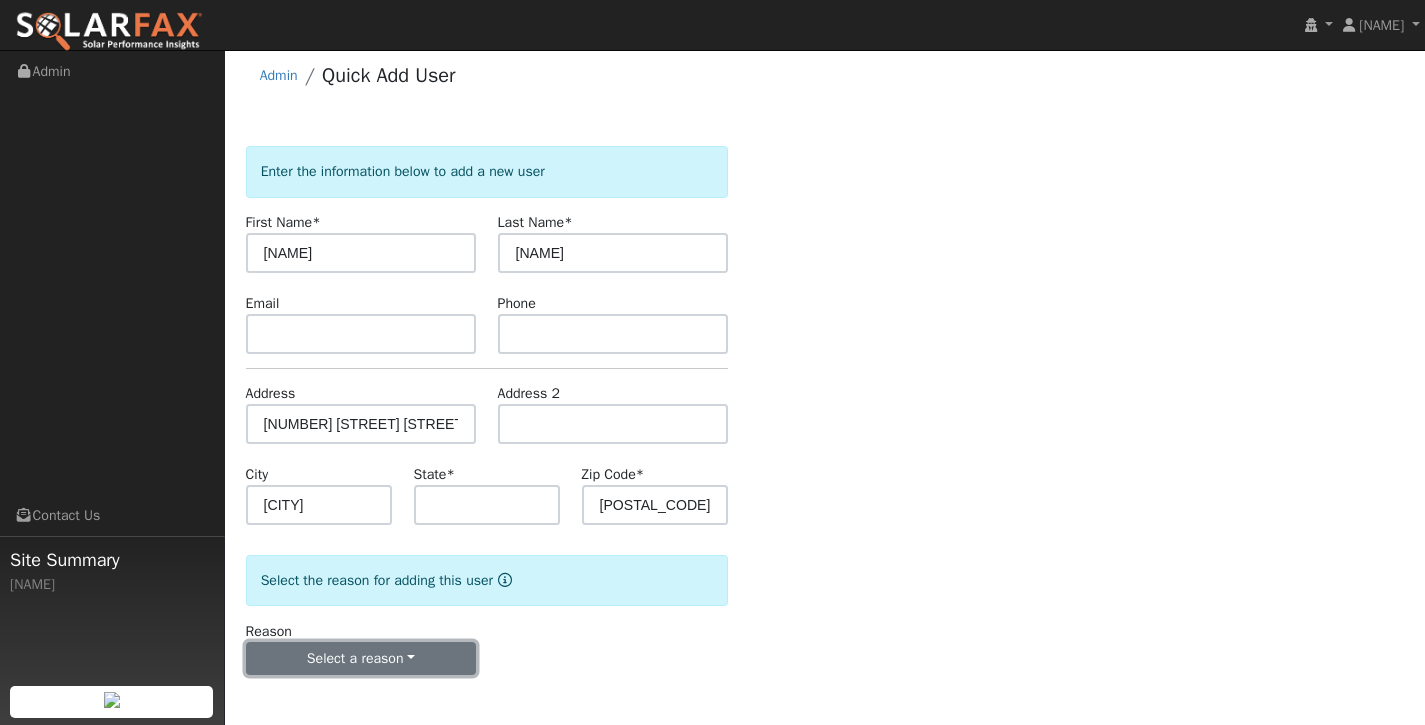 click on "Select a reason" at bounding box center [361, 659] 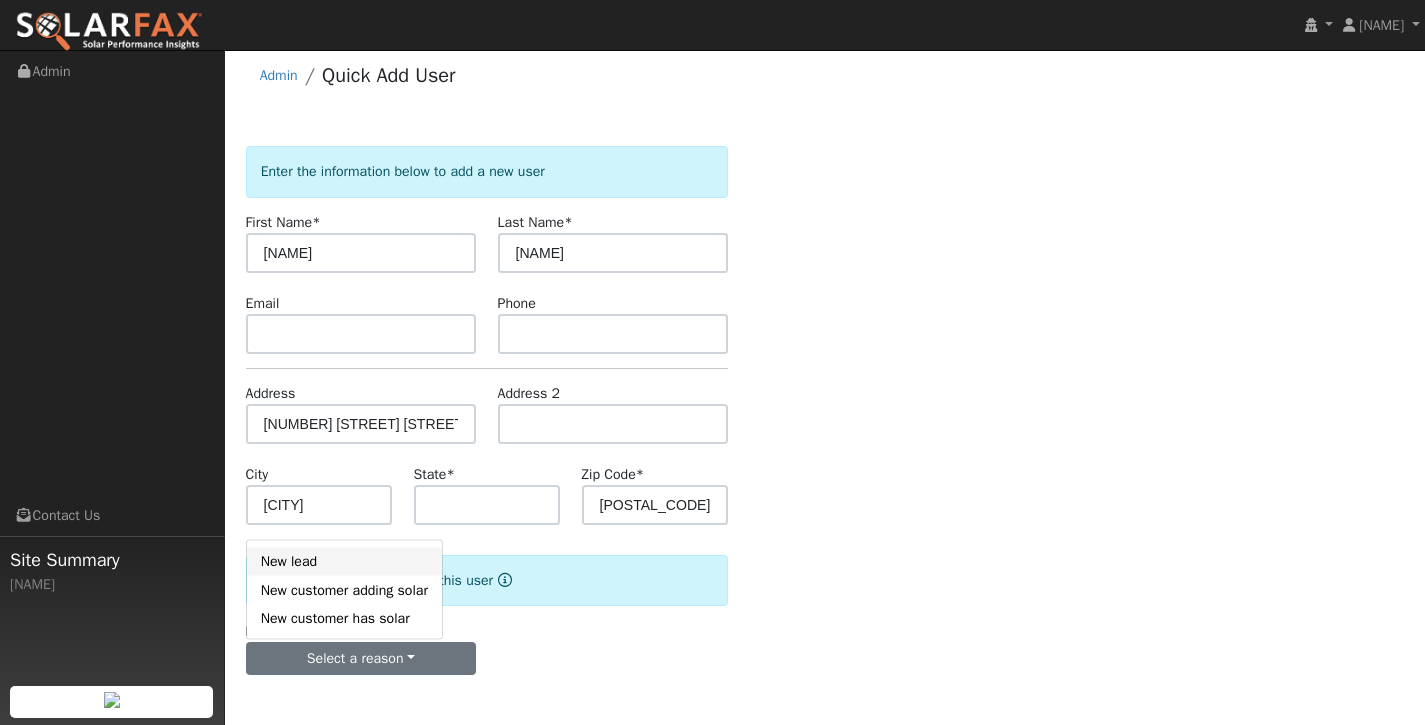 click on "New lead" at bounding box center (344, 561) 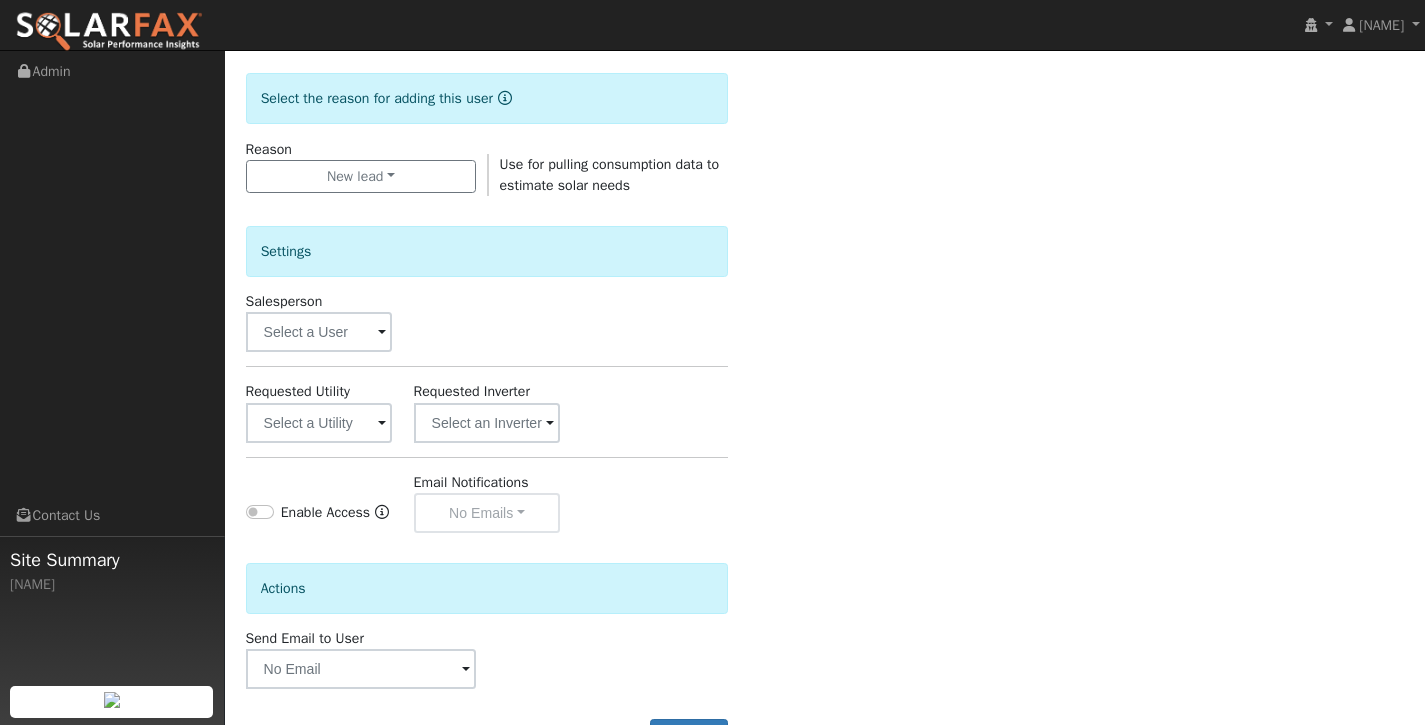 scroll, scrollTop: 508, scrollLeft: 0, axis: vertical 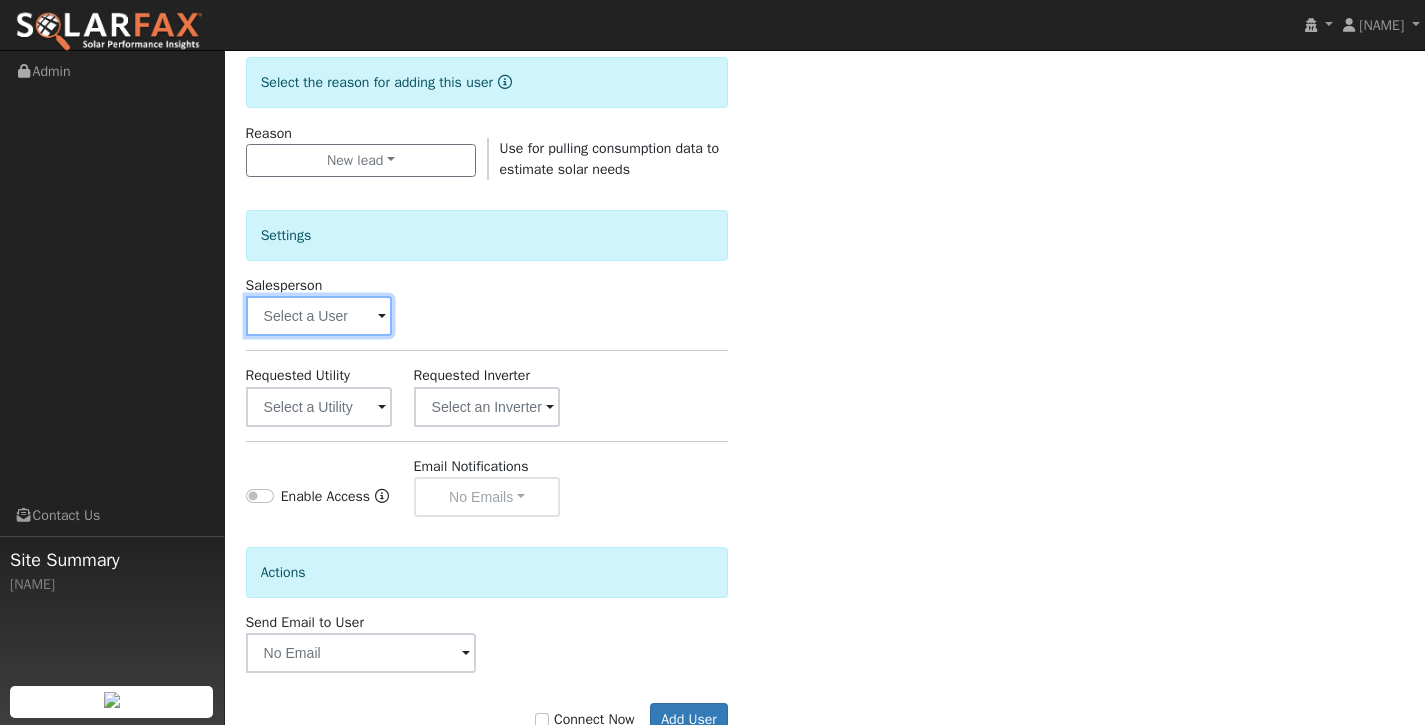 click at bounding box center [319, 316] 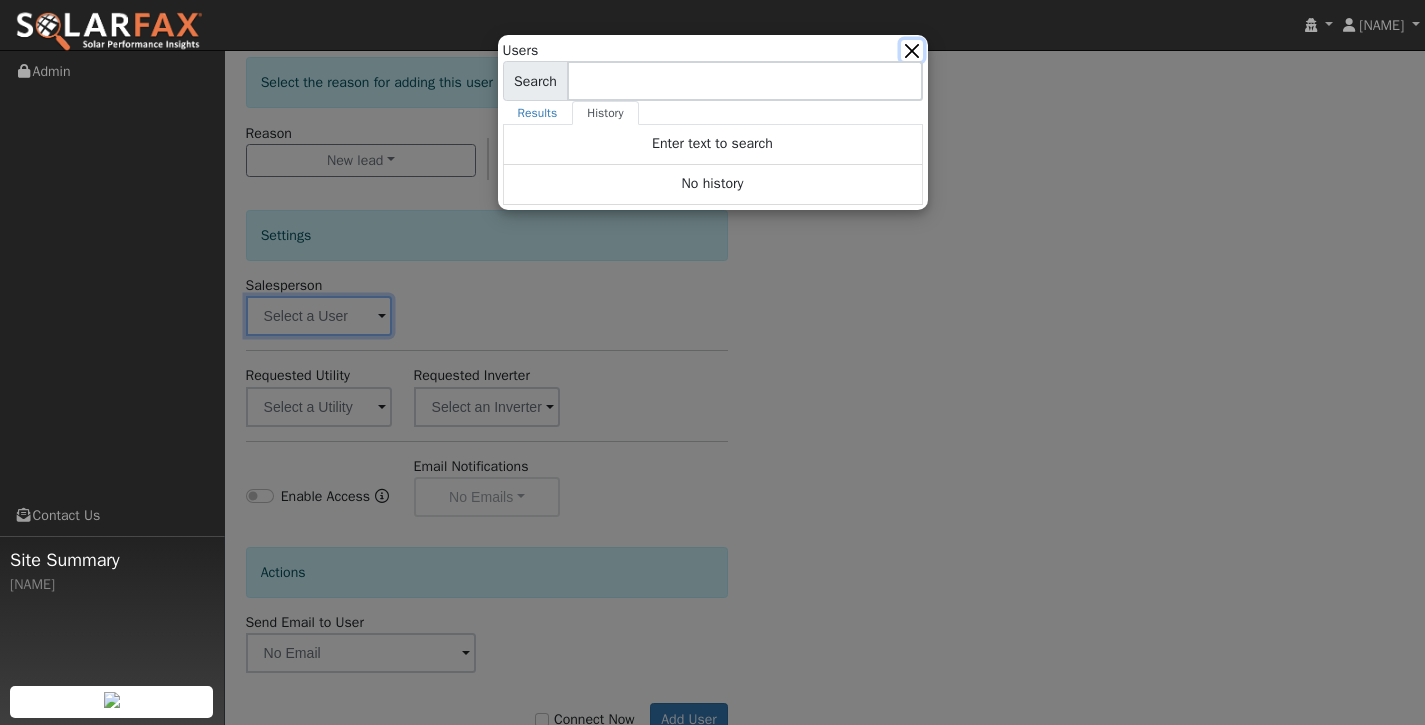 click at bounding box center (911, 50) 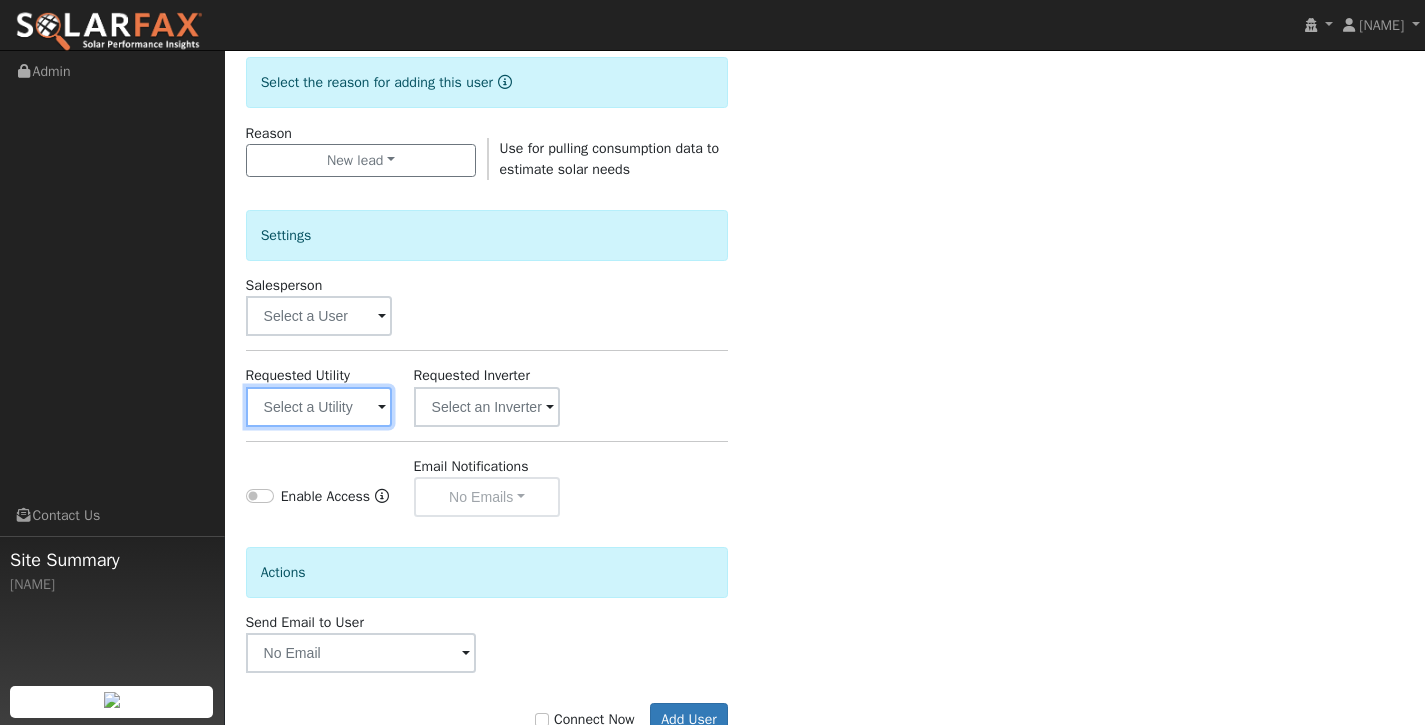 click at bounding box center [319, 407] 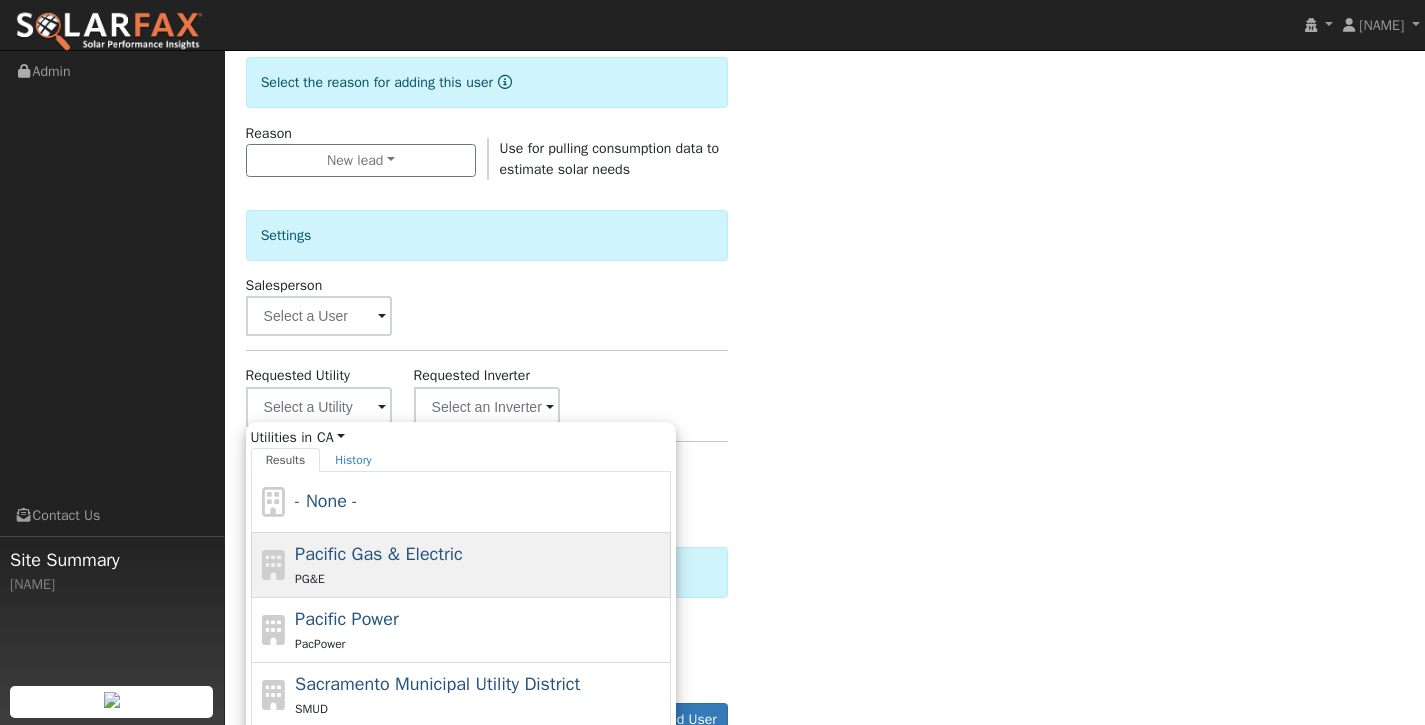 click on "PG&E" at bounding box center [480, 578] 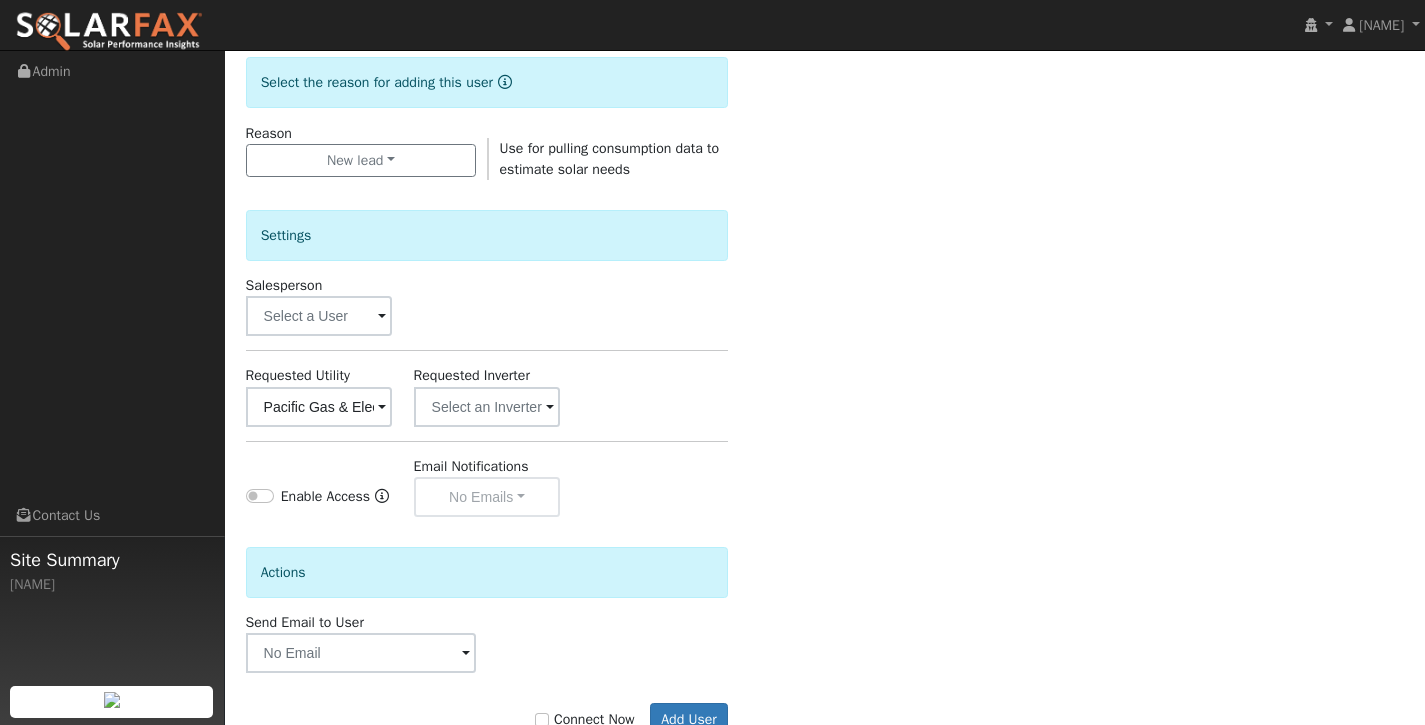 scroll, scrollTop: 583, scrollLeft: 0, axis: vertical 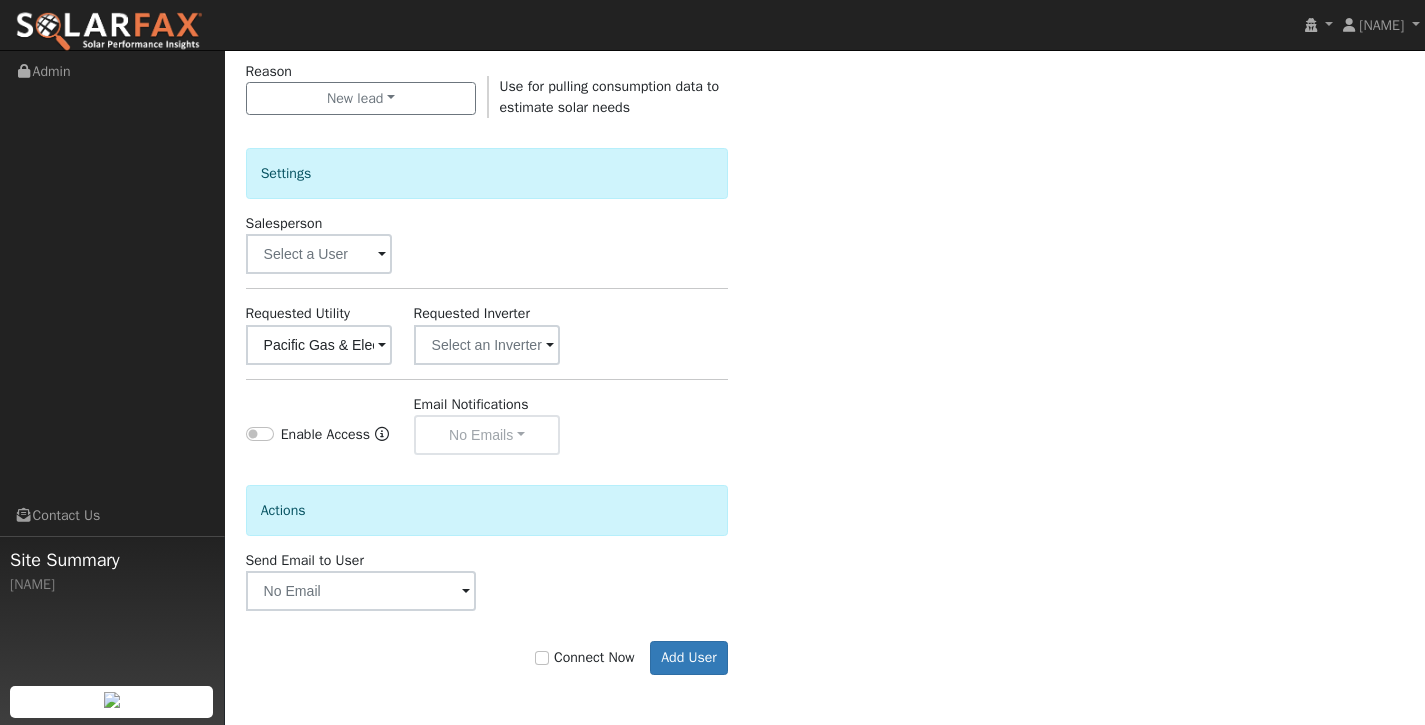 click on "Connect Now Add User" at bounding box center [487, 658] 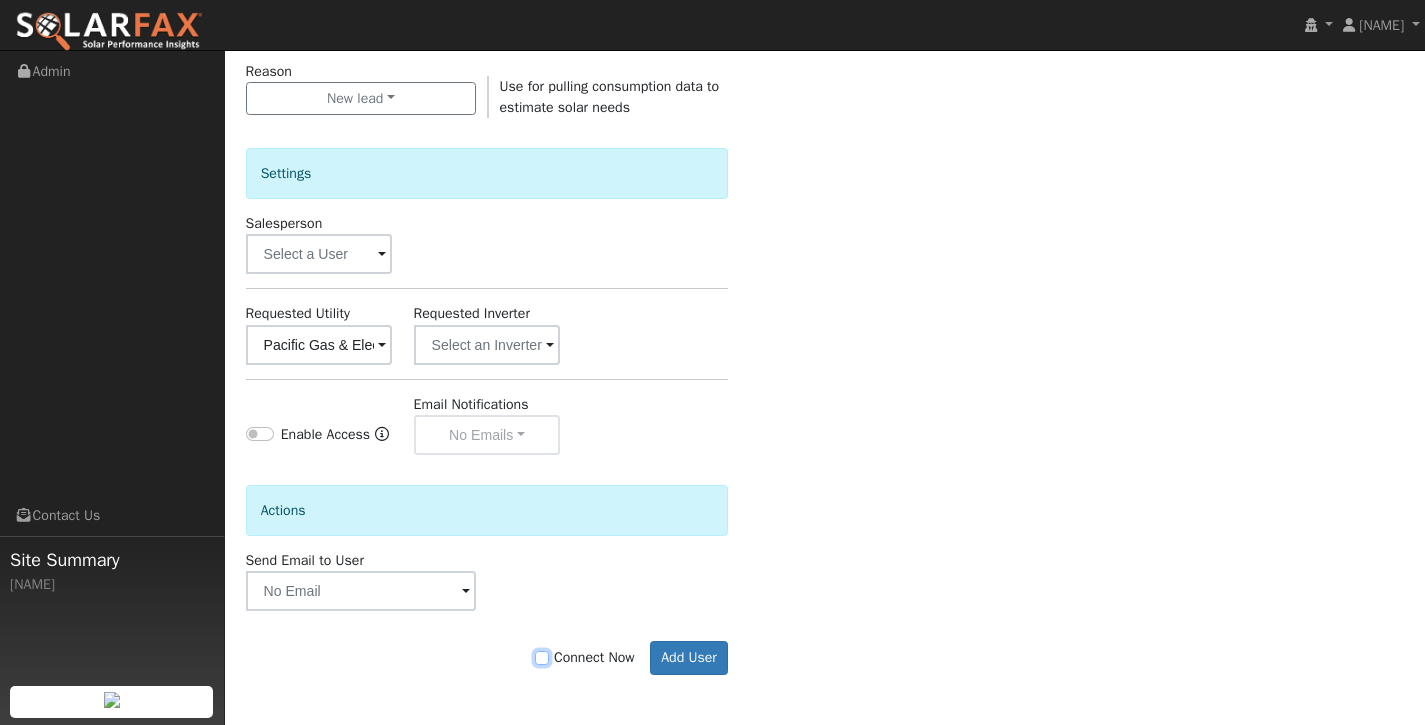 click on "Connect Now" at bounding box center (542, 658) 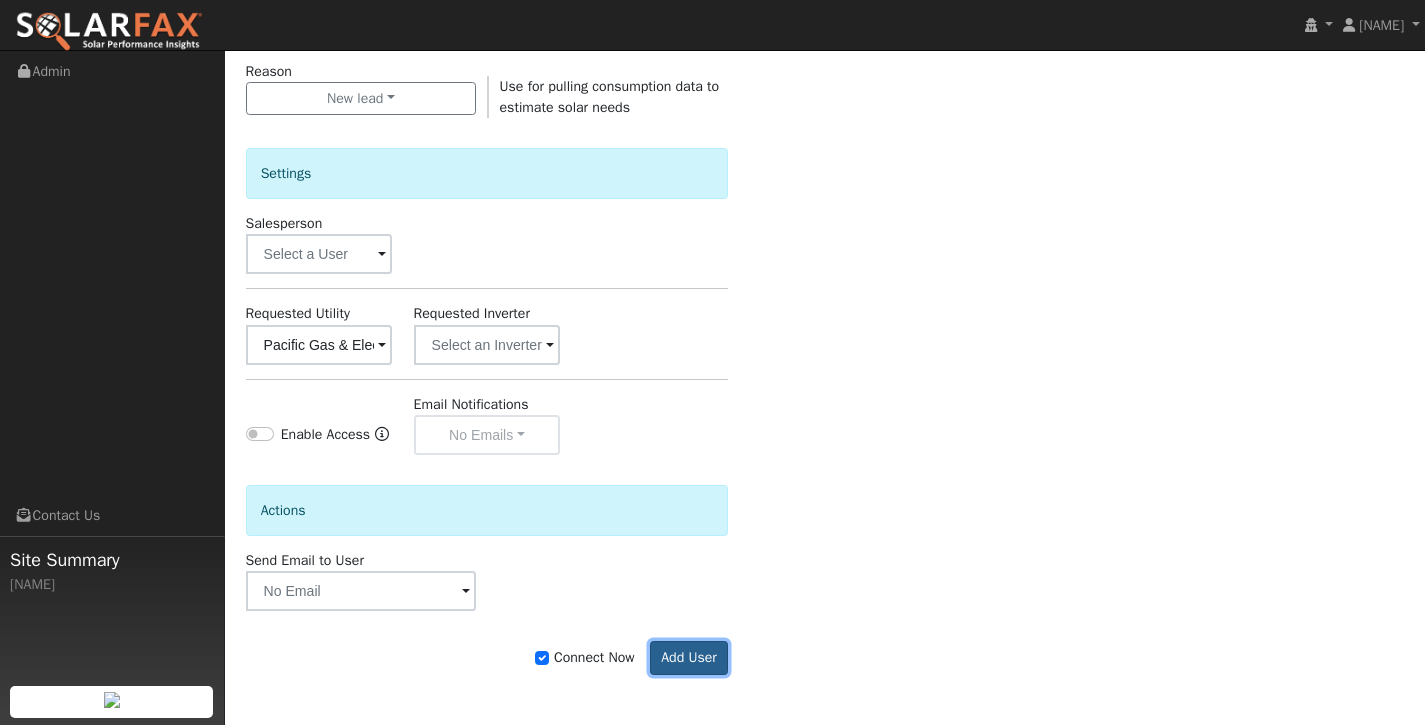 click on "Add User" at bounding box center (689, 658) 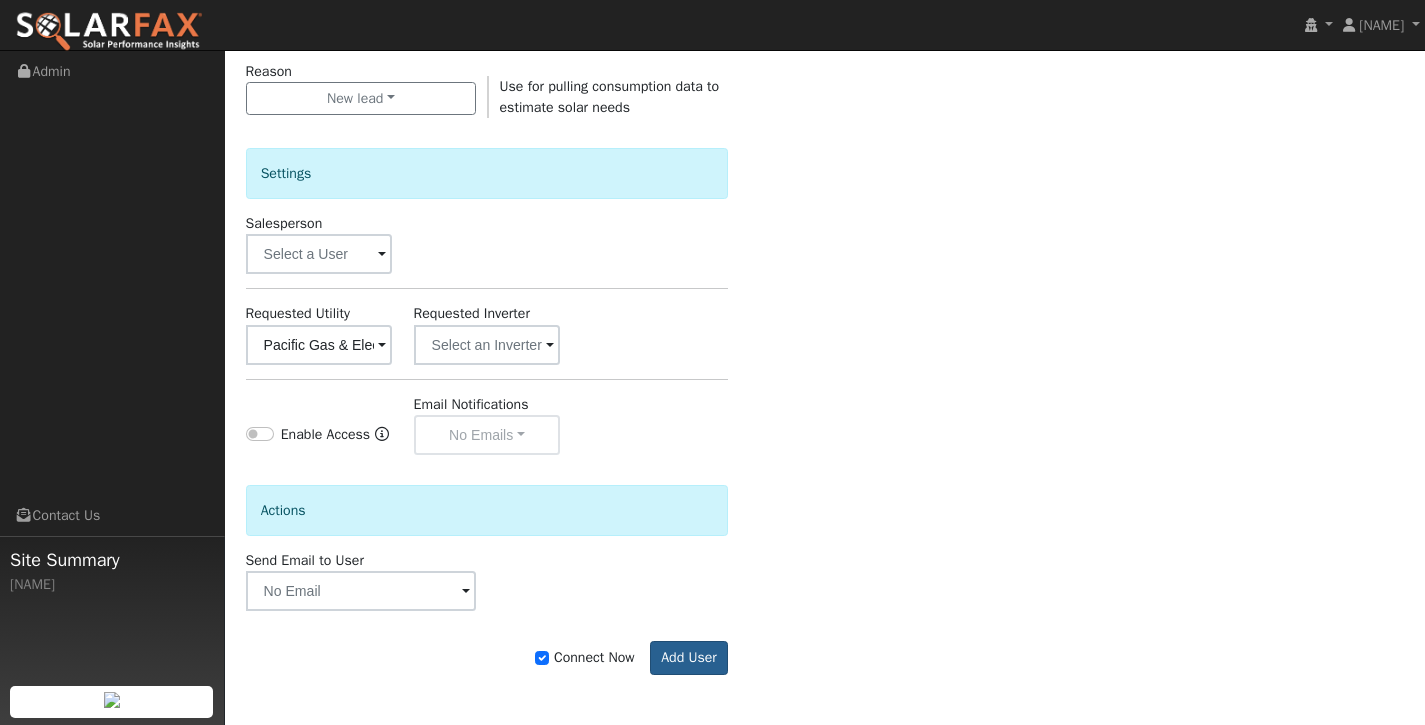 scroll, scrollTop: 570, scrollLeft: 0, axis: vertical 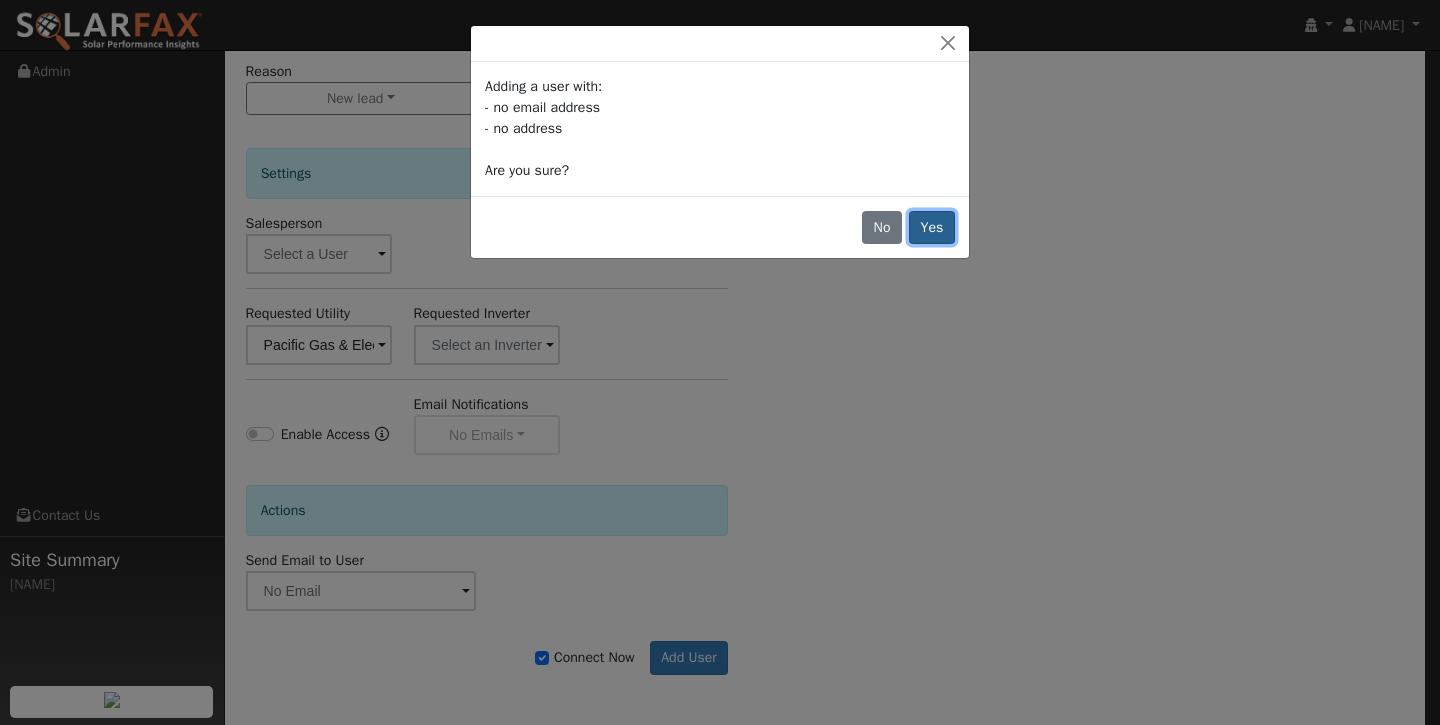 click on "Yes" at bounding box center [932, 228] 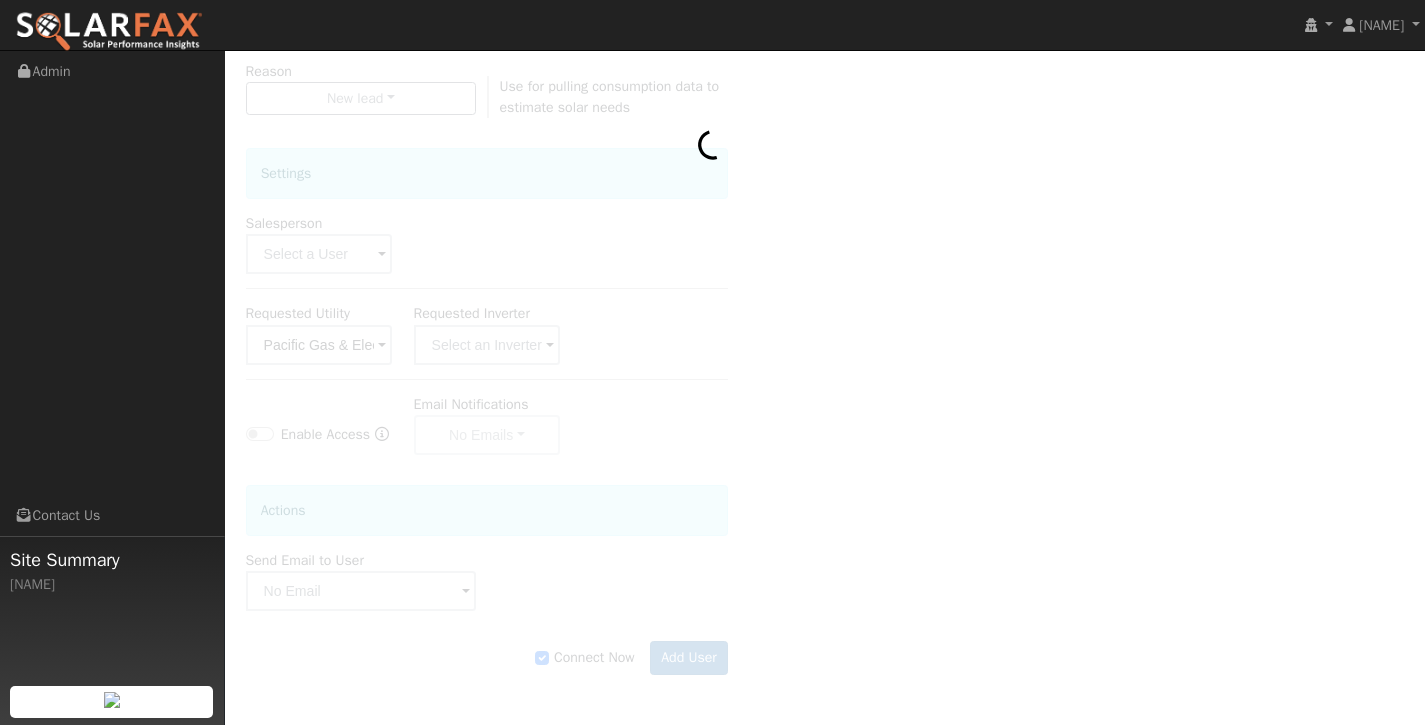 scroll, scrollTop: 0, scrollLeft: 0, axis: both 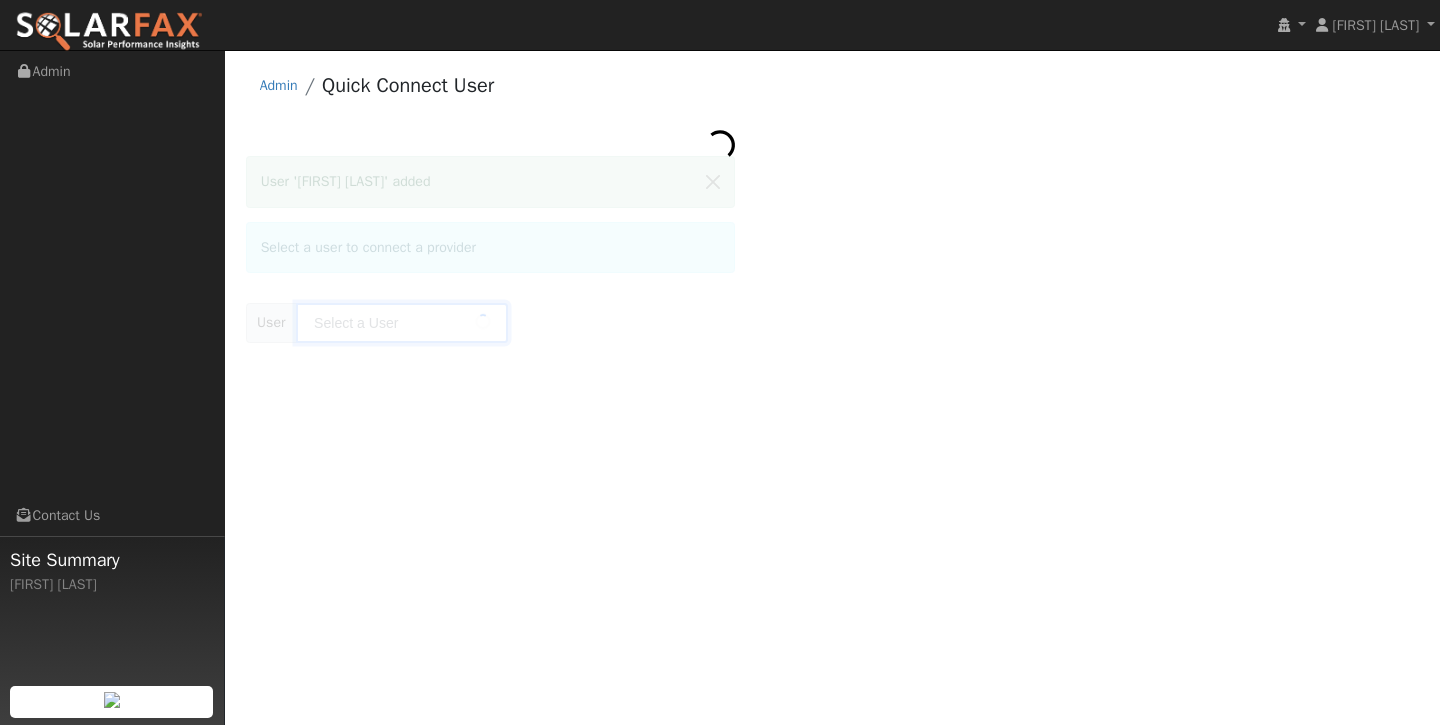 type on "[FIRST] [LAST]" 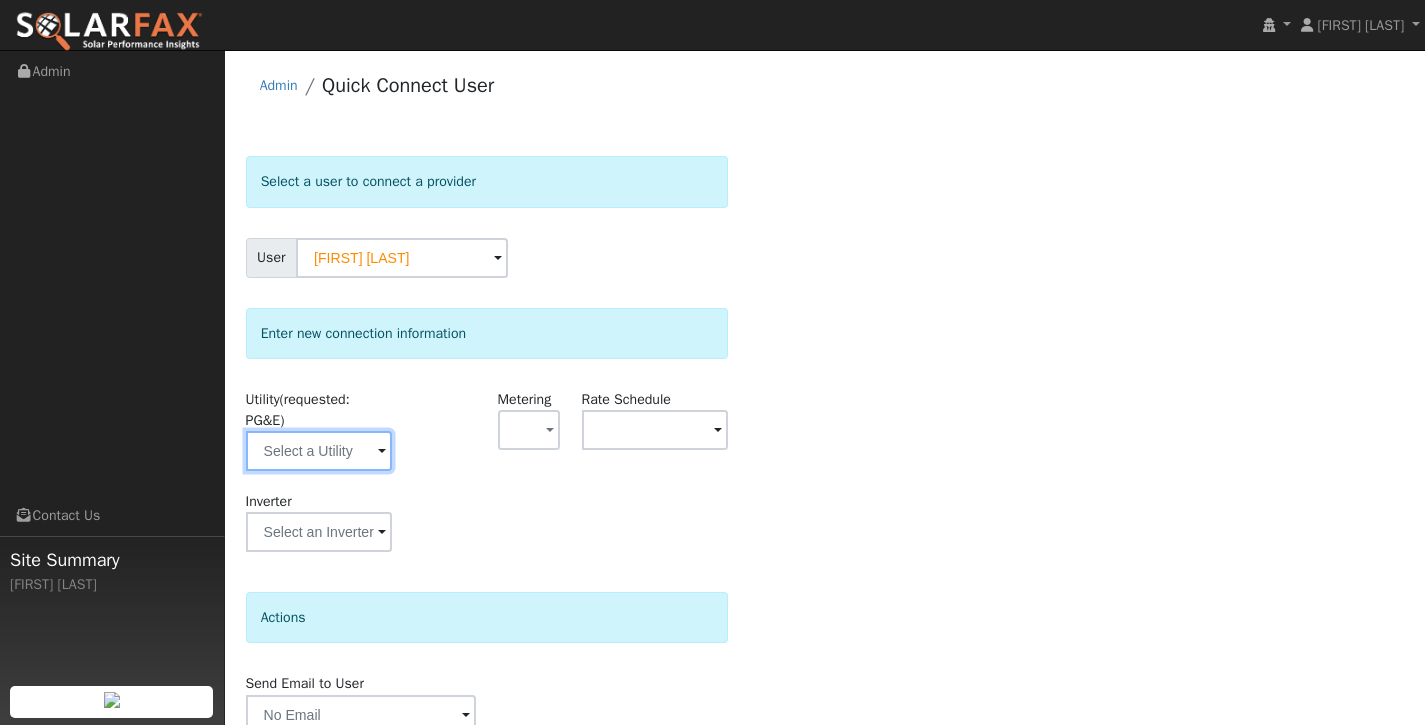 click at bounding box center (319, 451) 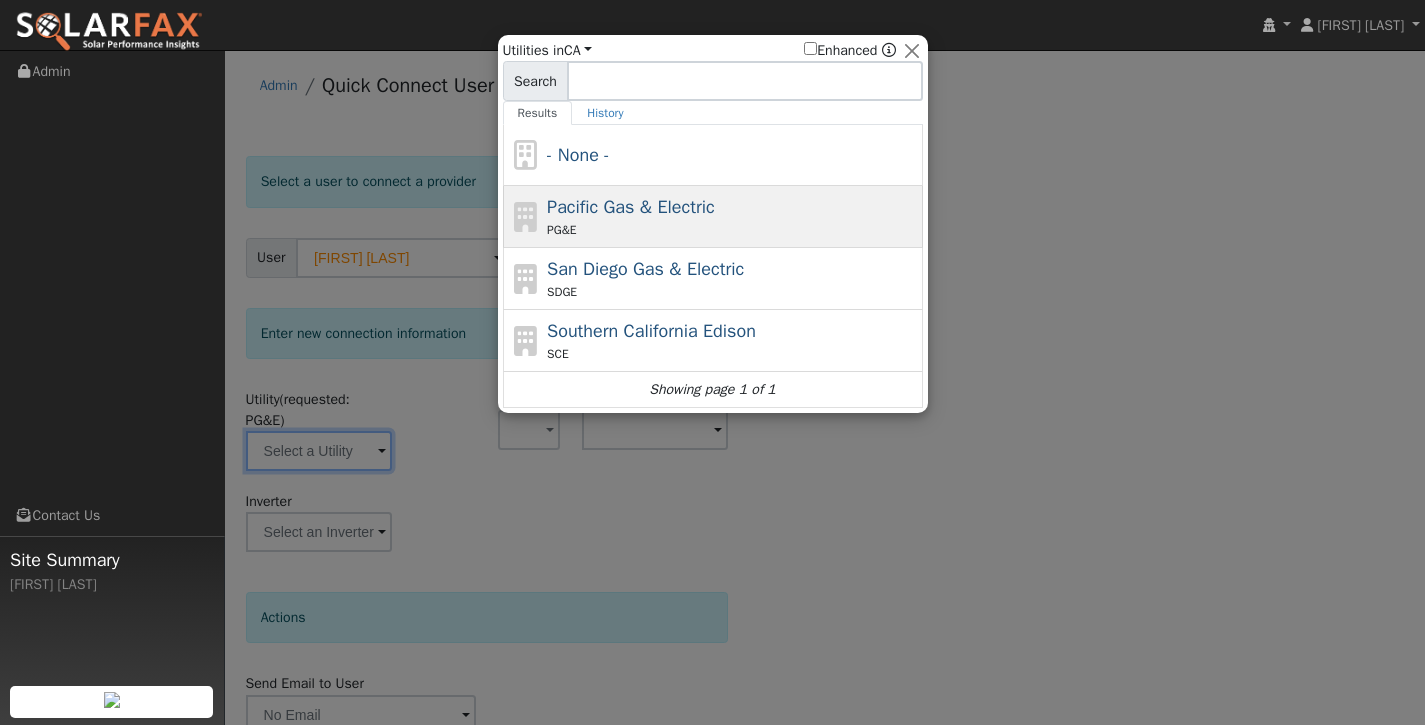 click on "PG&E" at bounding box center (732, 230) 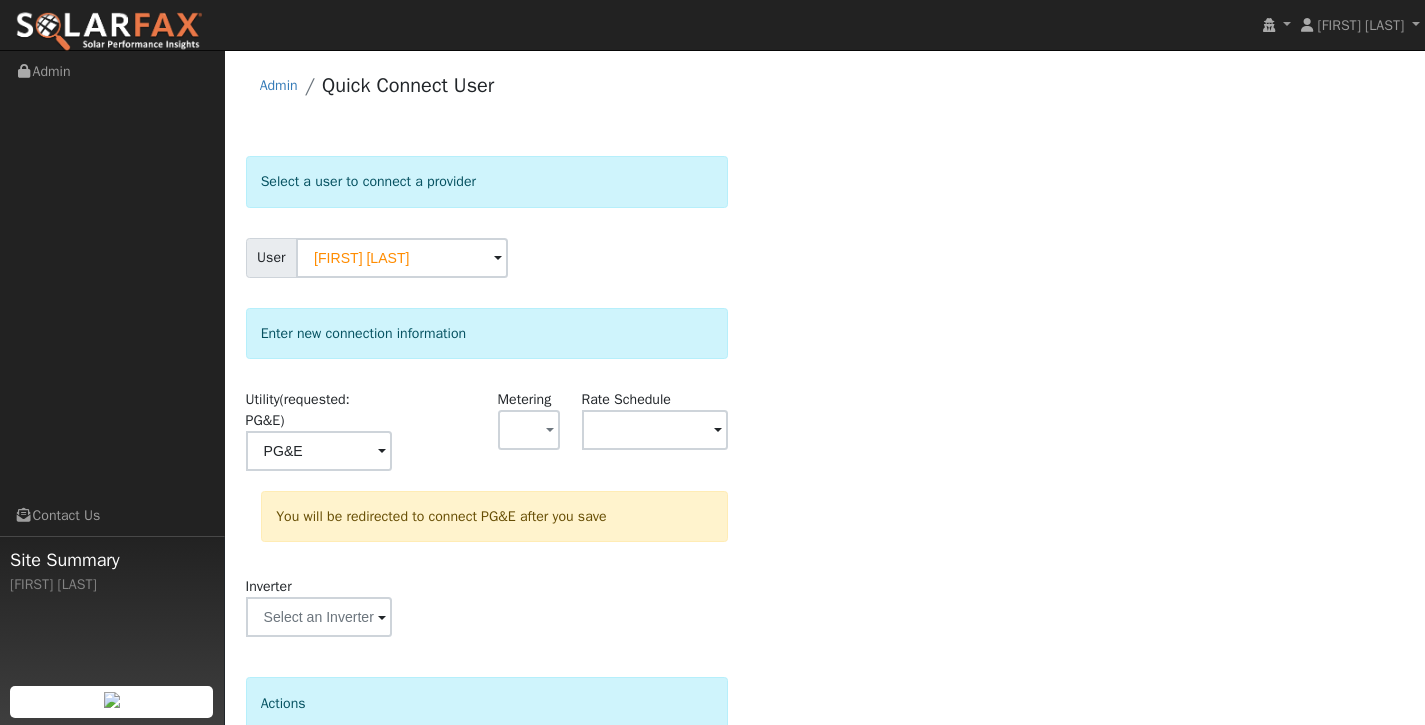 scroll, scrollTop: 178, scrollLeft: 0, axis: vertical 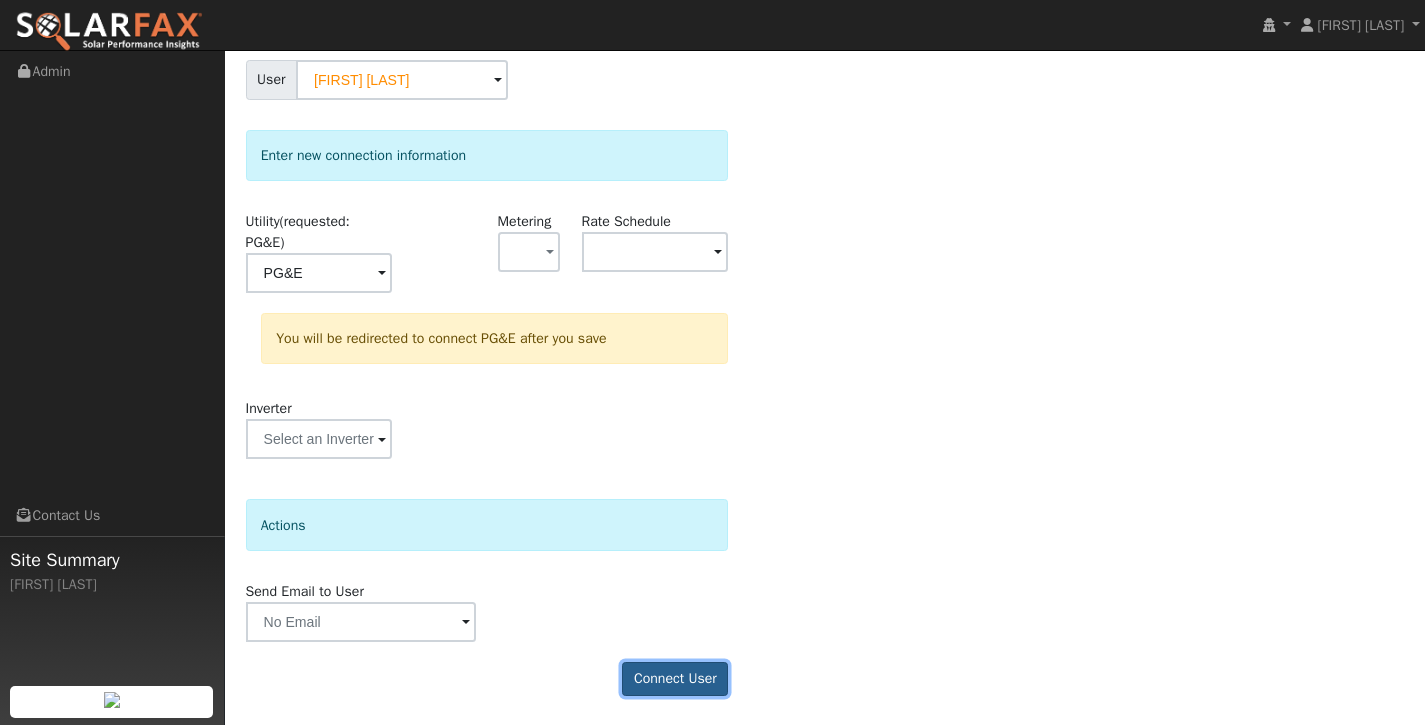 click on "Connect User" at bounding box center [675, 679] 